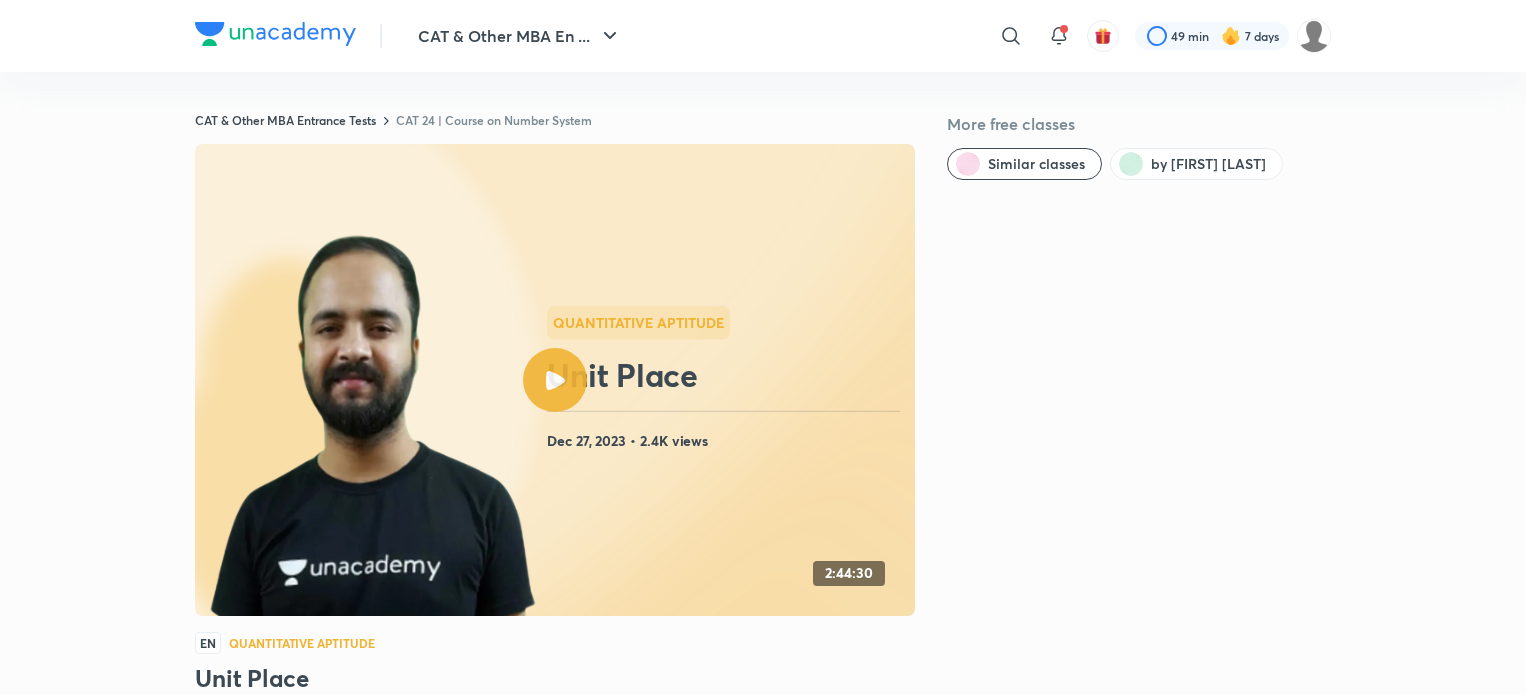 scroll, scrollTop: 0, scrollLeft: 0, axis: both 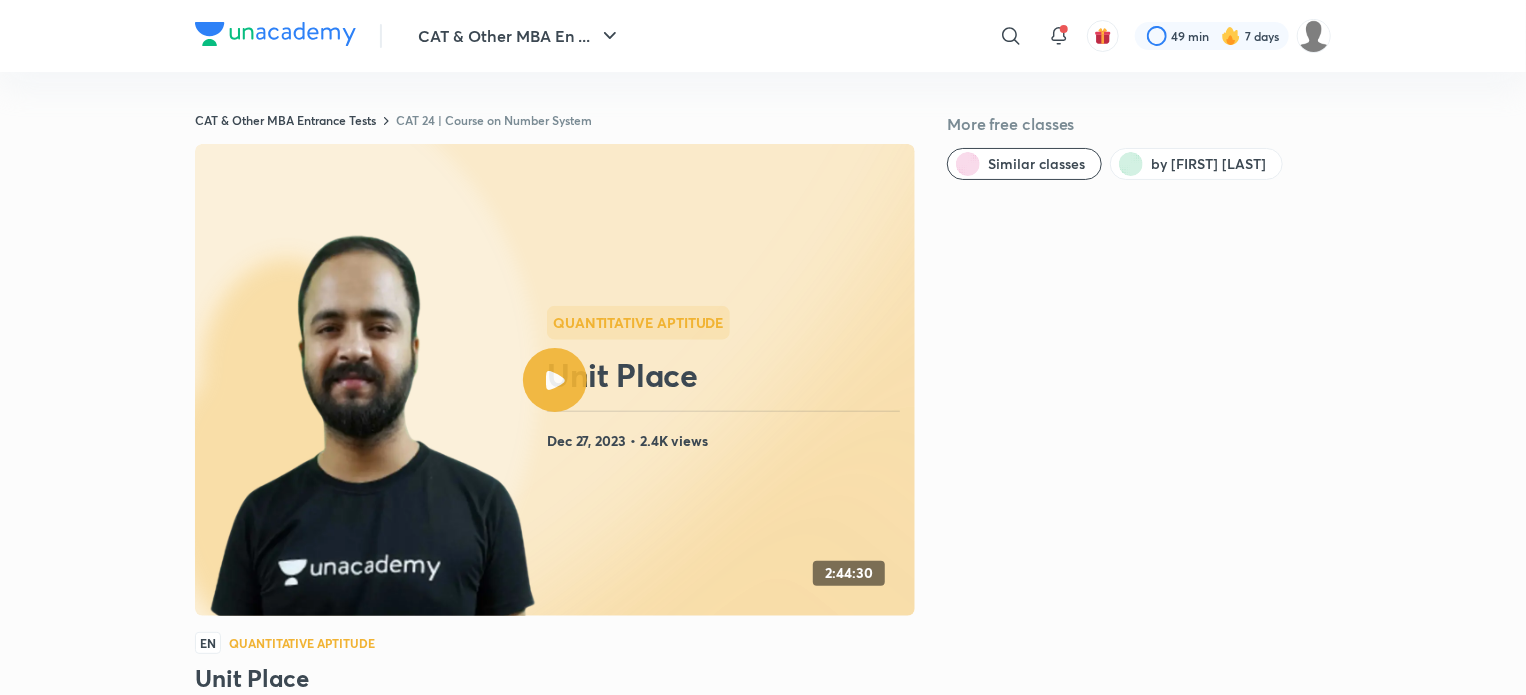 click on "CAT 24 | Course on Number System" at bounding box center (494, 120) 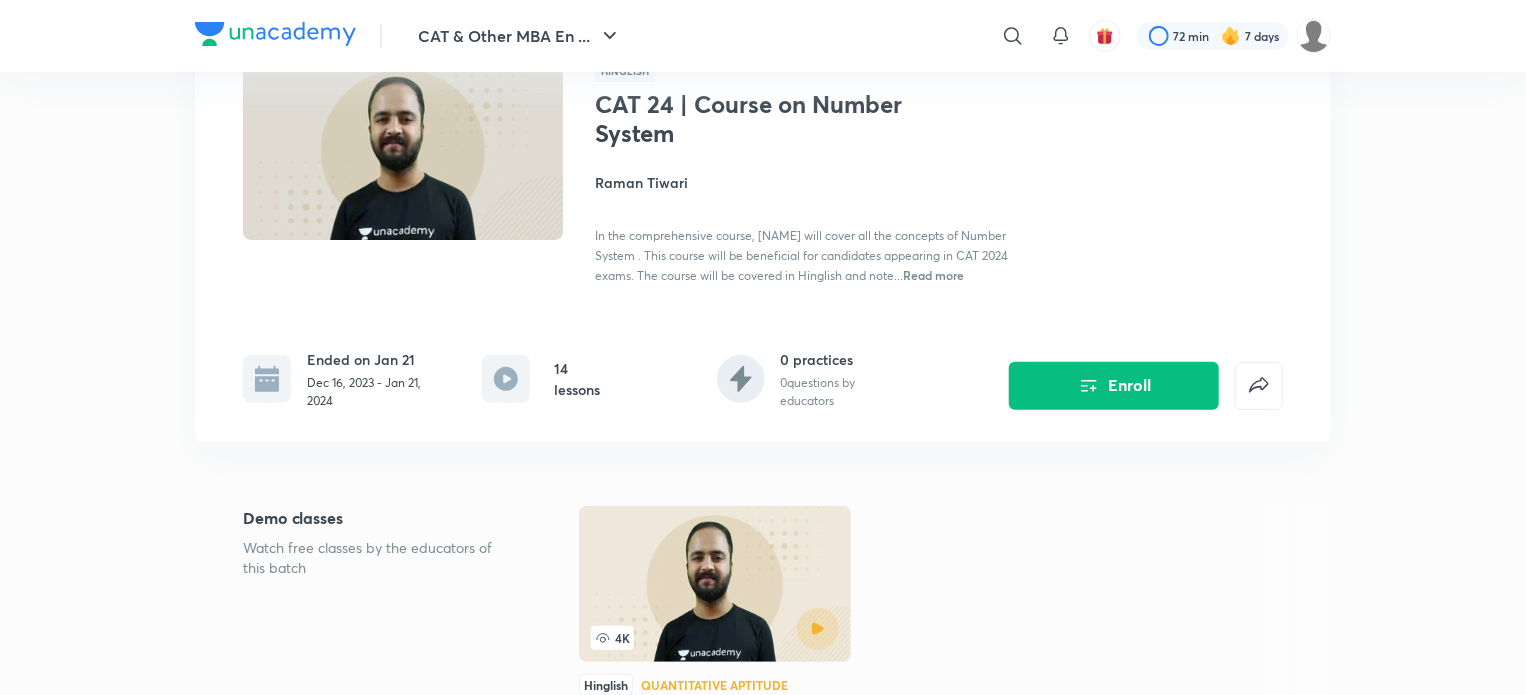 scroll, scrollTop: 124, scrollLeft: 0, axis: vertical 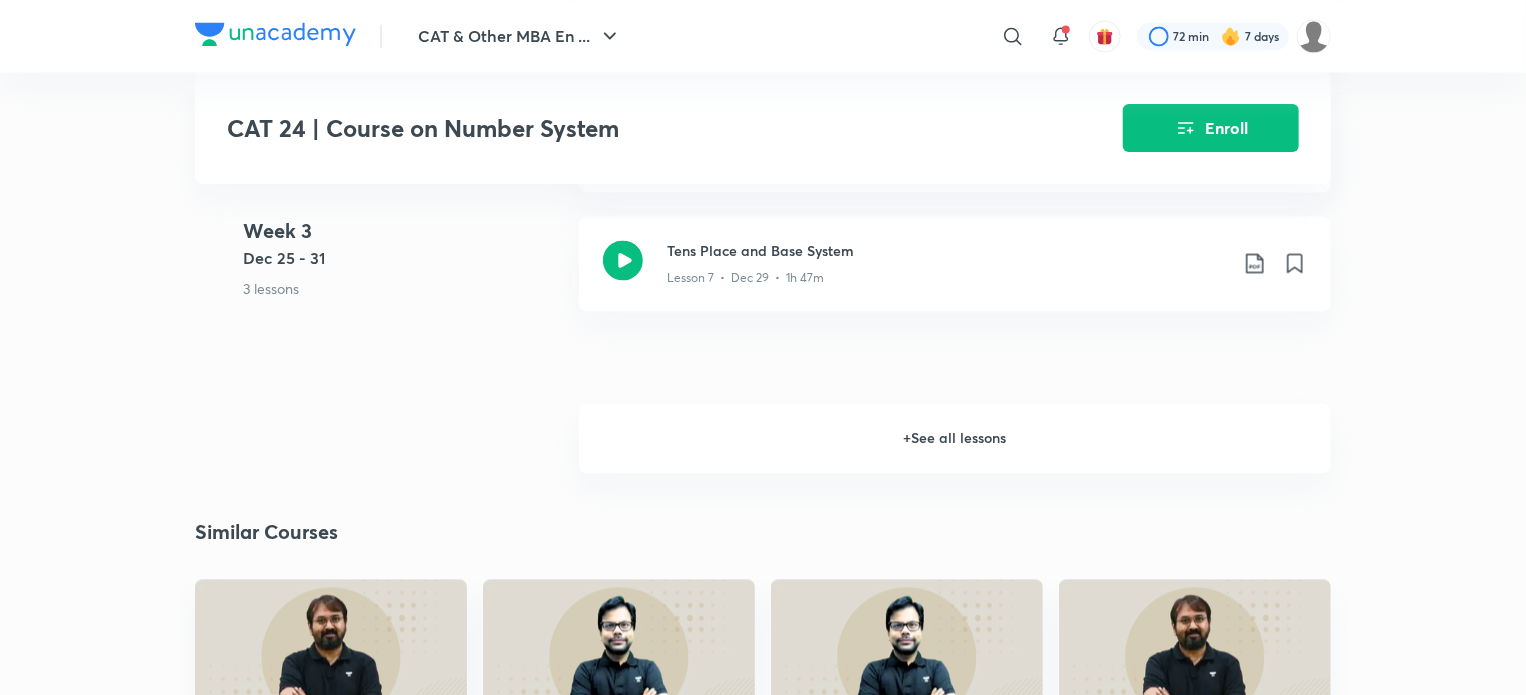 click on "+  See all lessons" at bounding box center (955, 438) 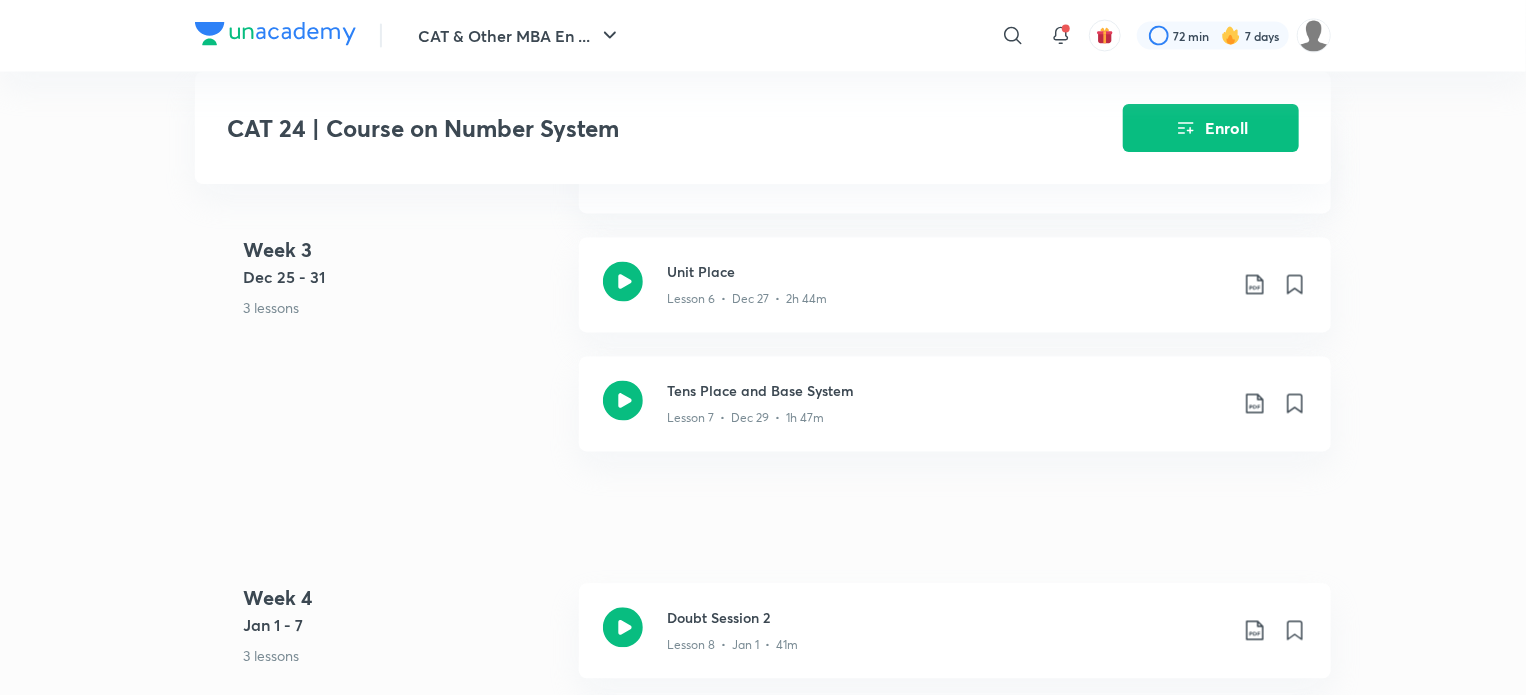 scroll, scrollTop: 1700, scrollLeft: 0, axis: vertical 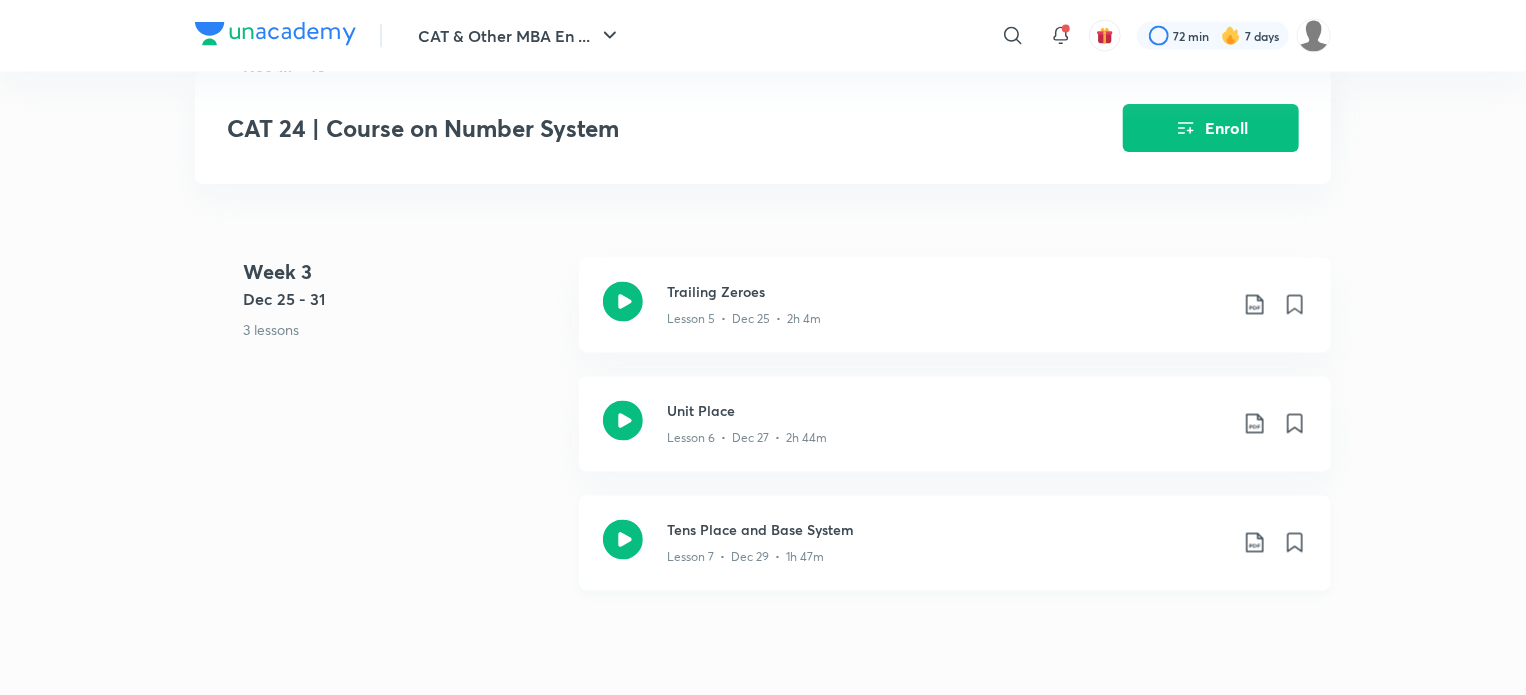 click on "Tens Place and Base System" at bounding box center (947, 530) 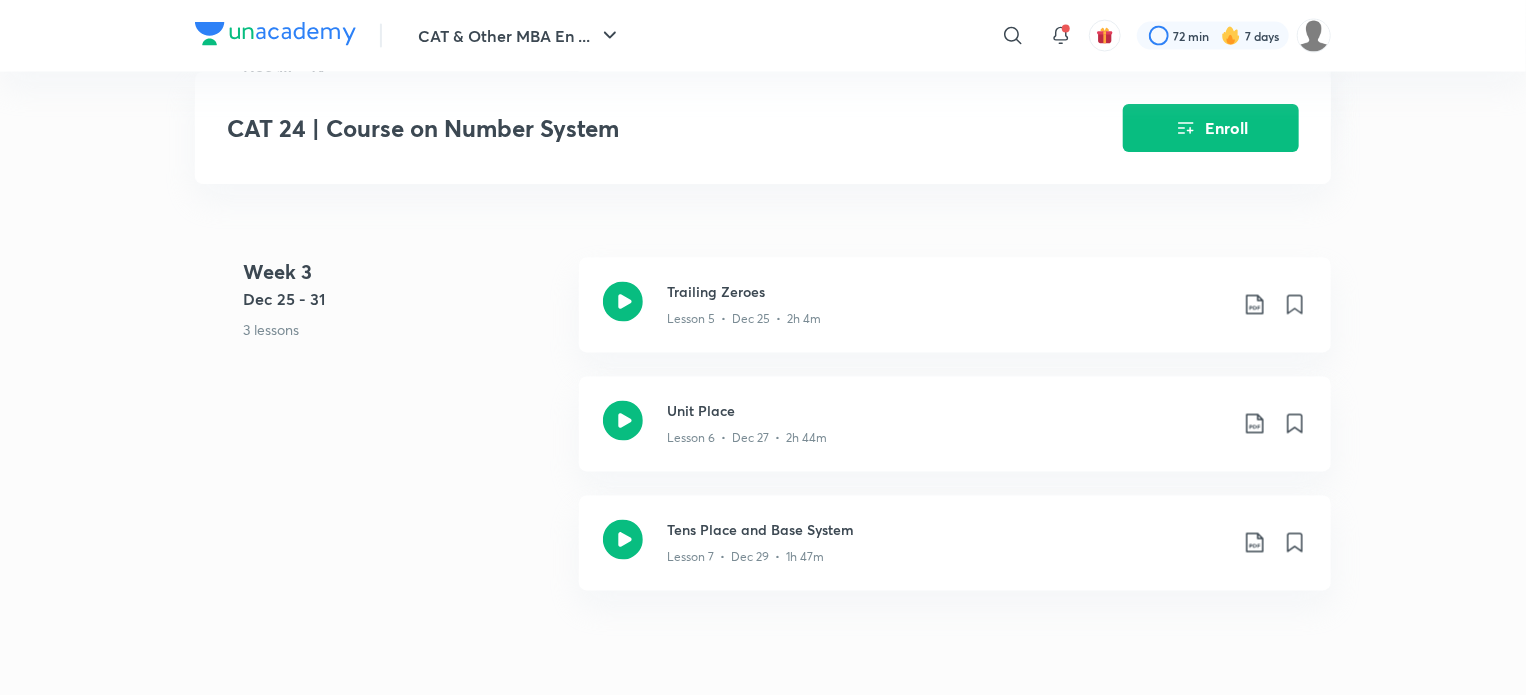 click on "CAT & Other MBA En ... ​ 72 min 7 days CAT 24 | Course on Number System Enroll CAT & Other MBA Entrance Tests Plus Syllabus Quantitative Aptitude Hinglish CAT 24 | Course on Number System Raman Tiwari In the comprehensive course, Raman Tiwari will cover all the concepts of Number System . This course will be beneficial for candidates appearing in CAT 2024 exams. The course will be covered in Hinglish and note...  Read more Ended on Jan 21 Dec 16, 2023 - Jan 21, 2024 14 lessons 0 practices 0  questions by educators Enroll Demo classes   Watch free classes by the educators of this batch   4K Hinglish Quantitative Aptitude Cat 25 | Preparation Related doubts Raman Tiwari 28th Feb • 1h 30m Resume Lesson 6 from 154:12mins Unit Place Lesson 6  •  Dec 27  •  2h 44m  Week 1 Dec 11 - 17 1 lesson Numbers Classification Lesson 1  •  Dec 16  •  1h 41m  Week 2 Dec 18 - 24 3 lessons Factors | Session 1 Lesson 2  •  Dec 19  •  2h 15m  Factors | Session 2 Dec 22 Doubt Session 1 Week 3" at bounding box center (763, 642) 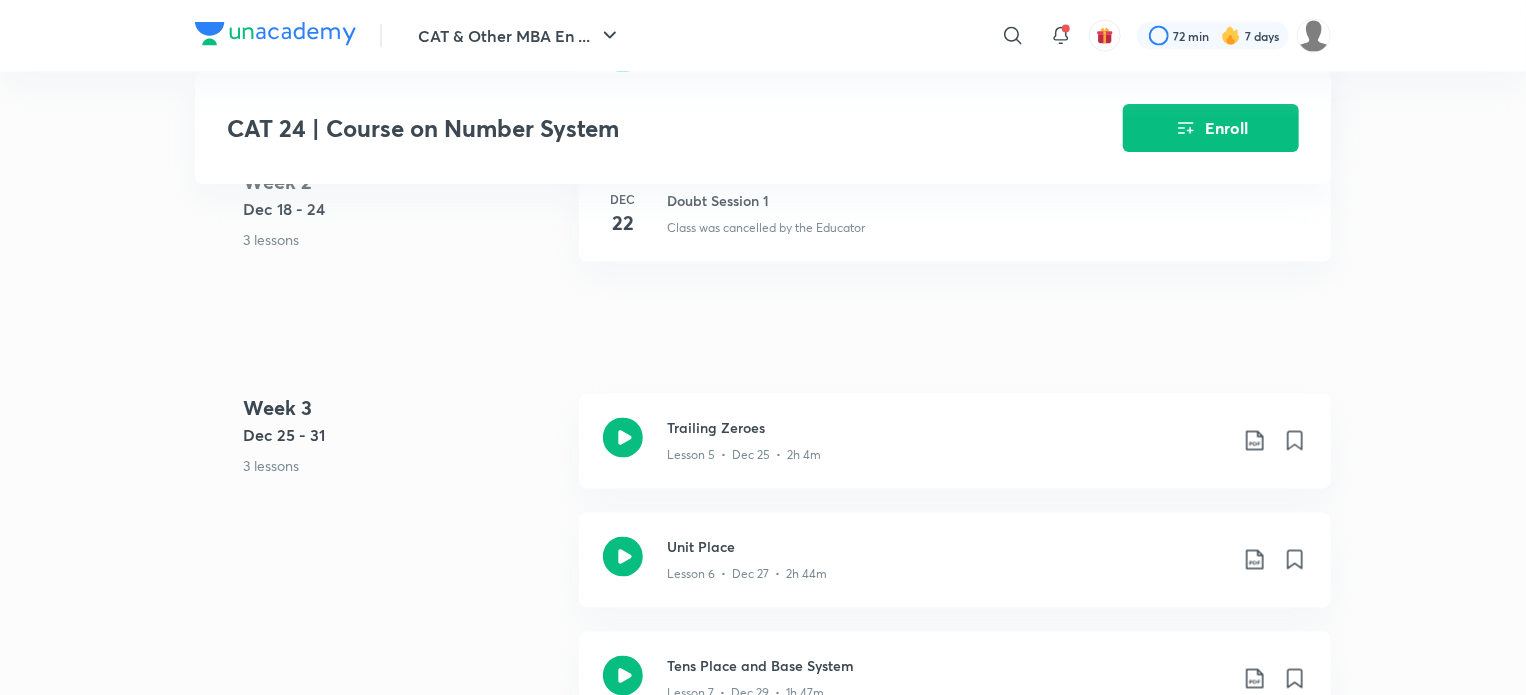 scroll, scrollTop: 1448, scrollLeft: 0, axis: vertical 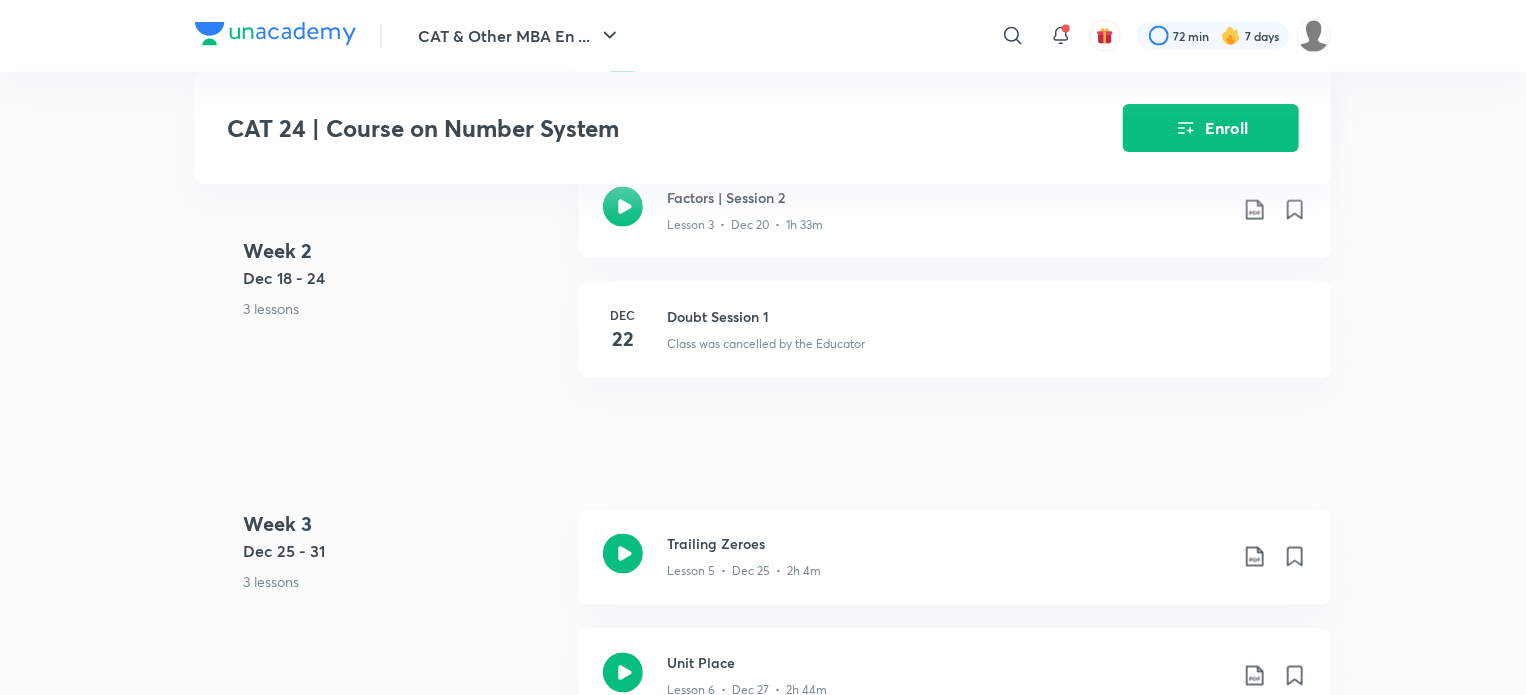 click on "CAT & Other MBA En ... ​ 72 min 7 days" at bounding box center [763, 36] 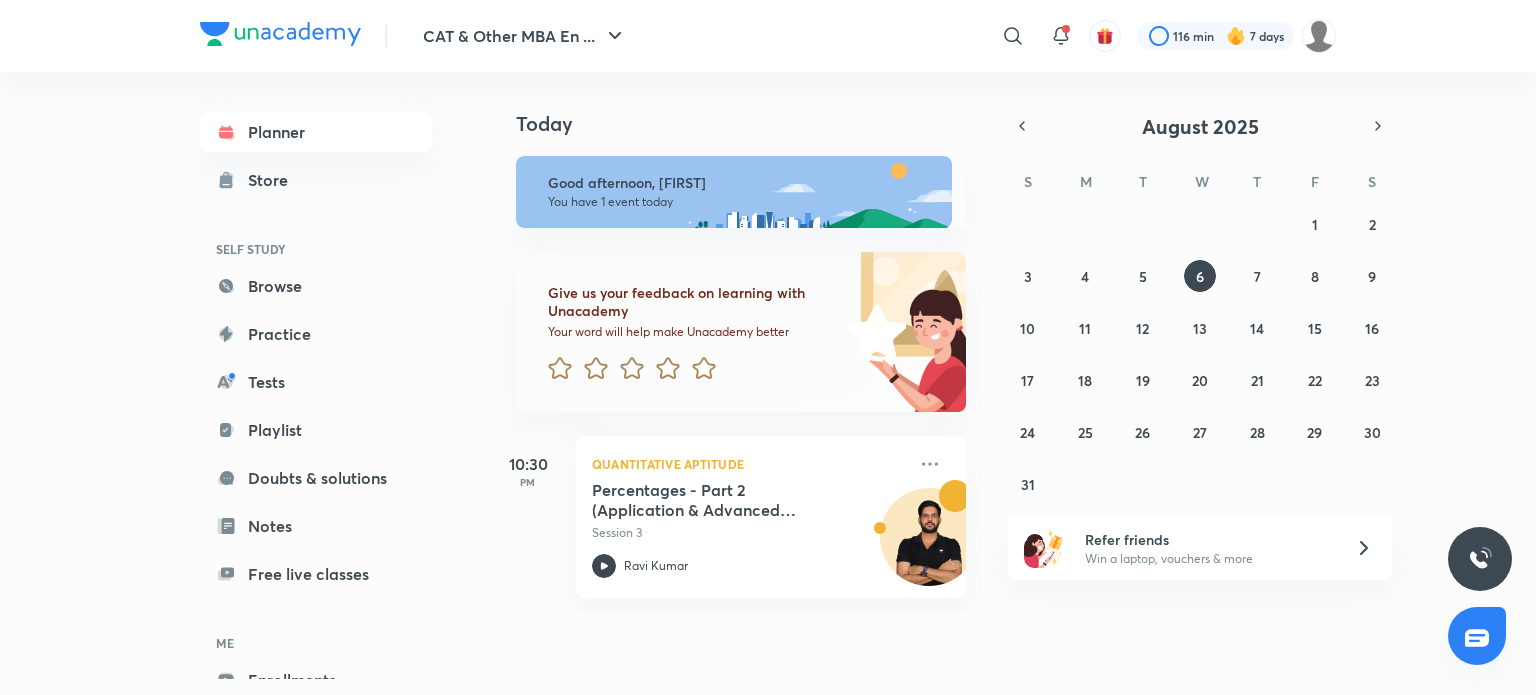 scroll, scrollTop: 0, scrollLeft: 0, axis: both 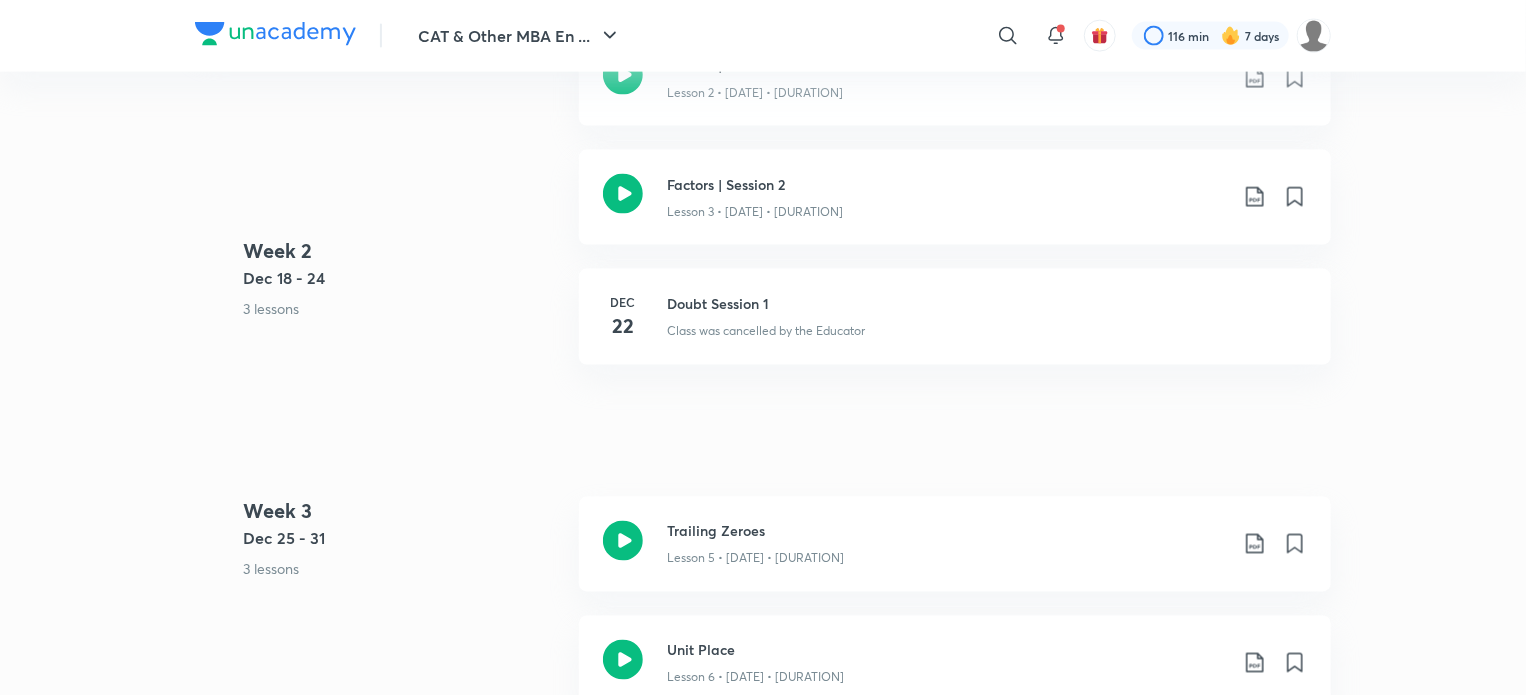 click at bounding box center [275, 34] 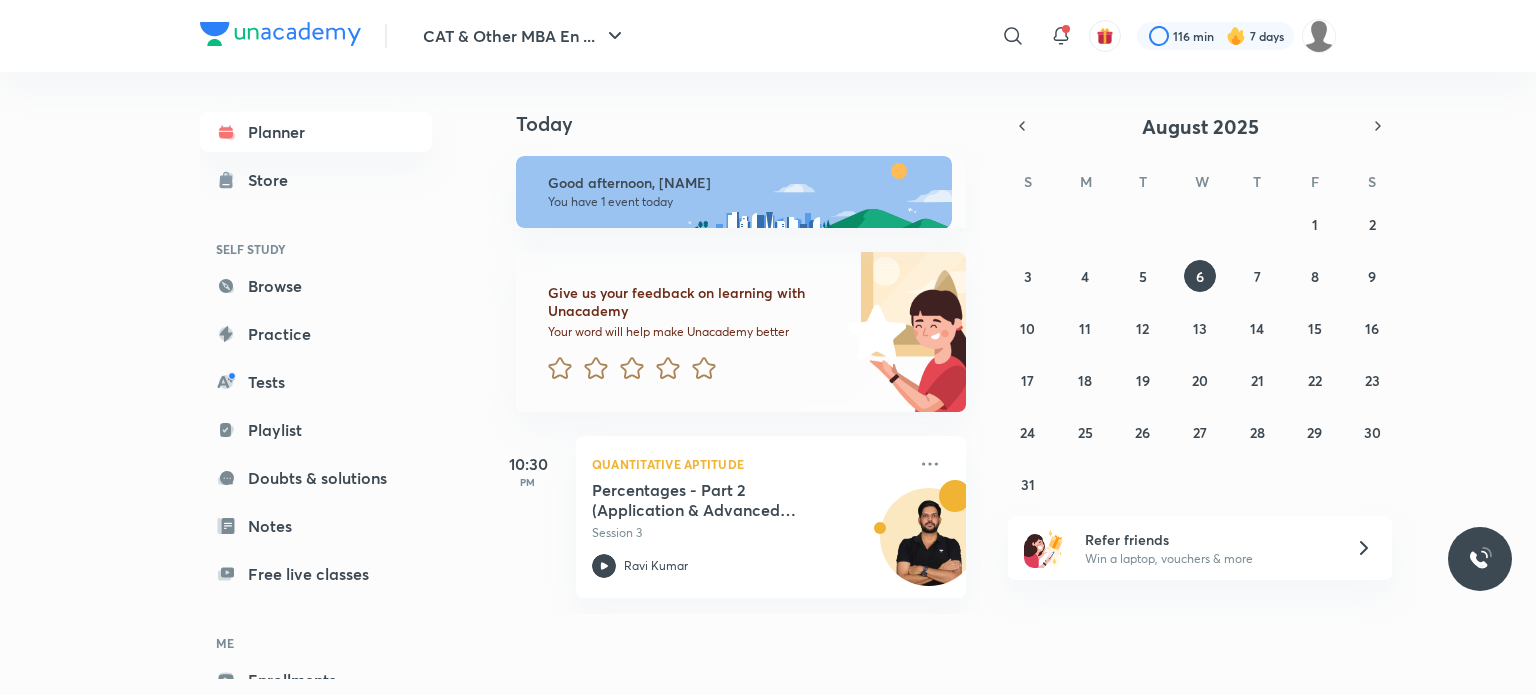 scroll, scrollTop: 0, scrollLeft: 0, axis: both 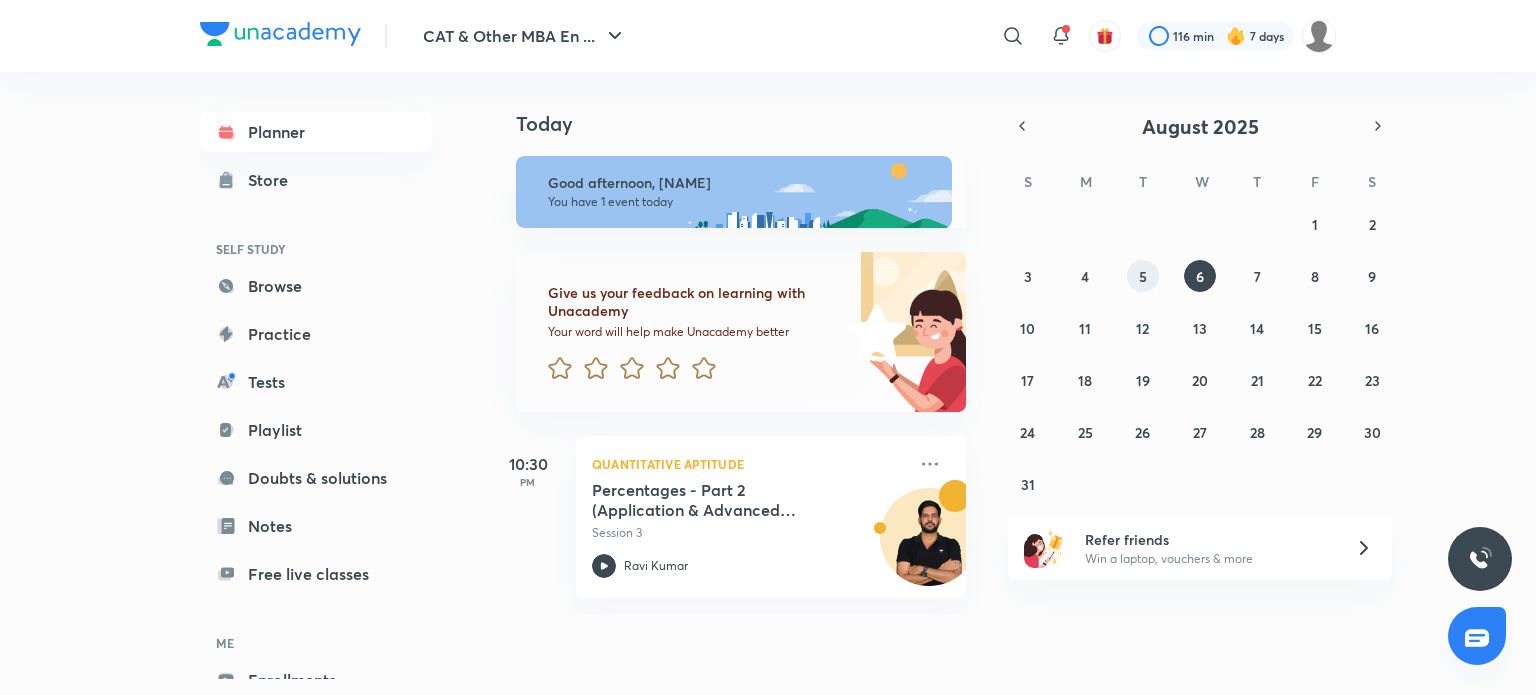 click on "5" at bounding box center (1143, 276) 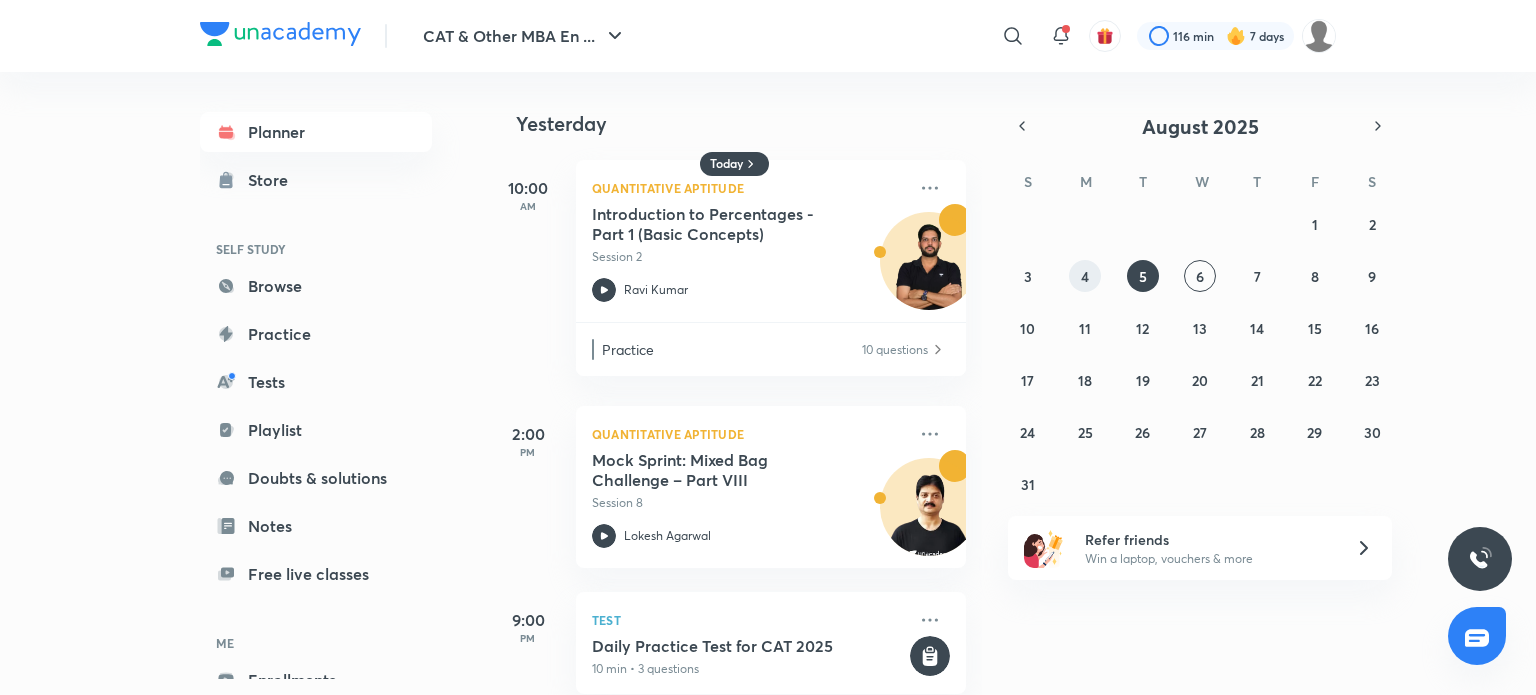 click on "4" at bounding box center (1085, 276) 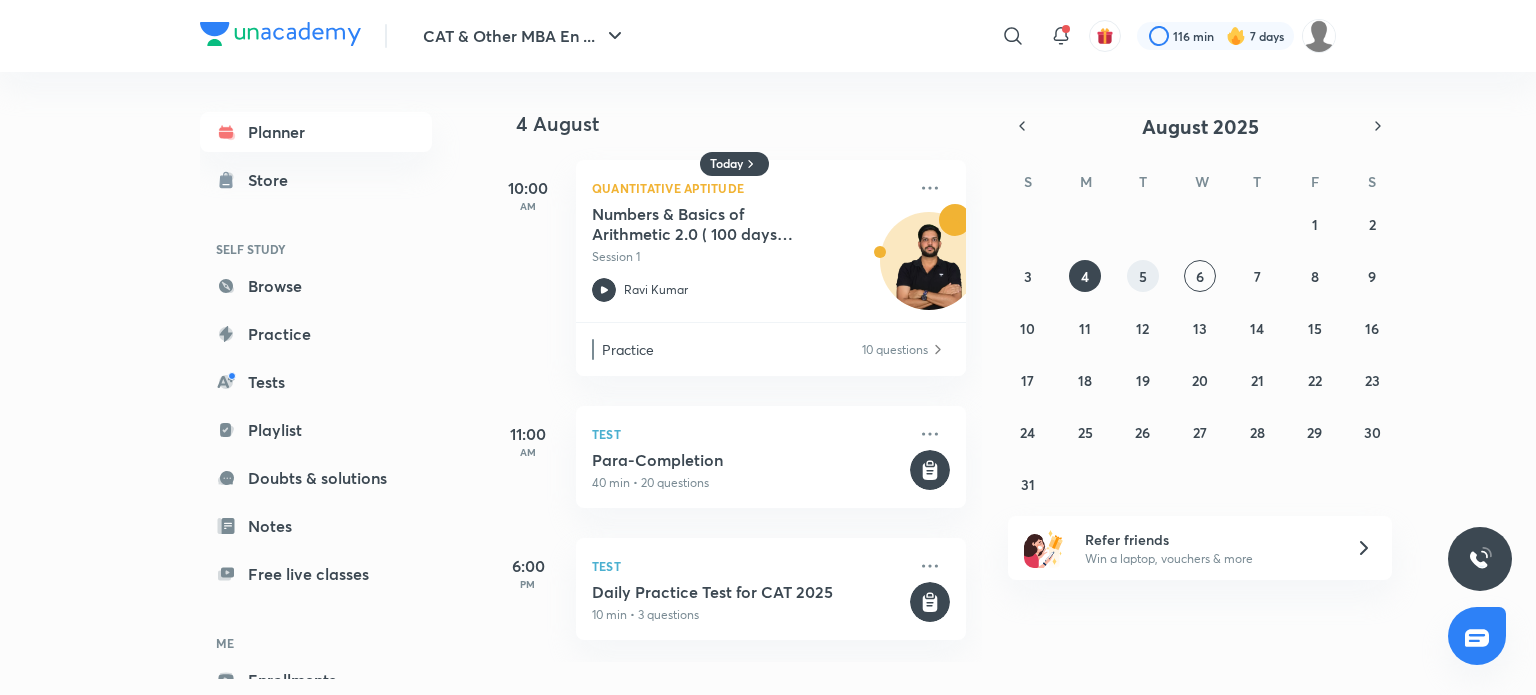 click on "5" at bounding box center (1143, 276) 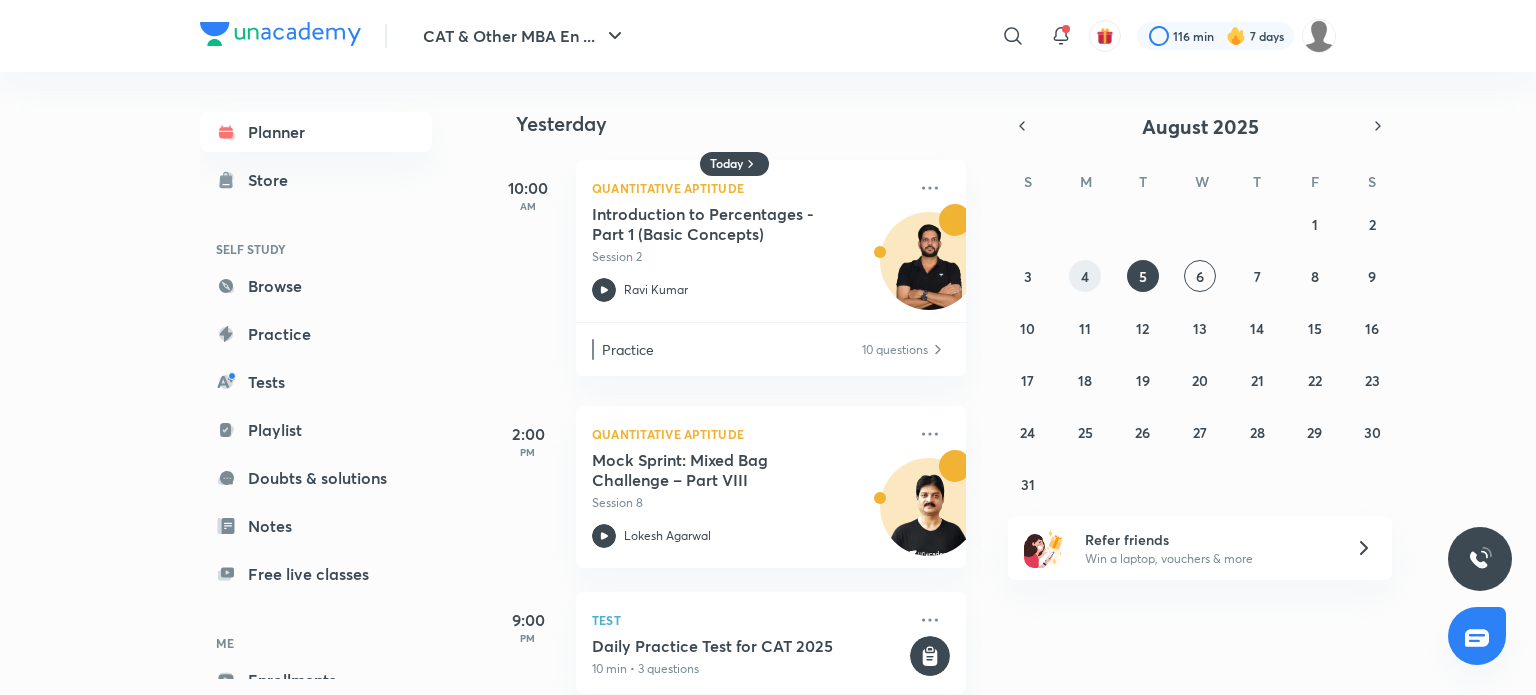 click on "4" at bounding box center (1085, 276) 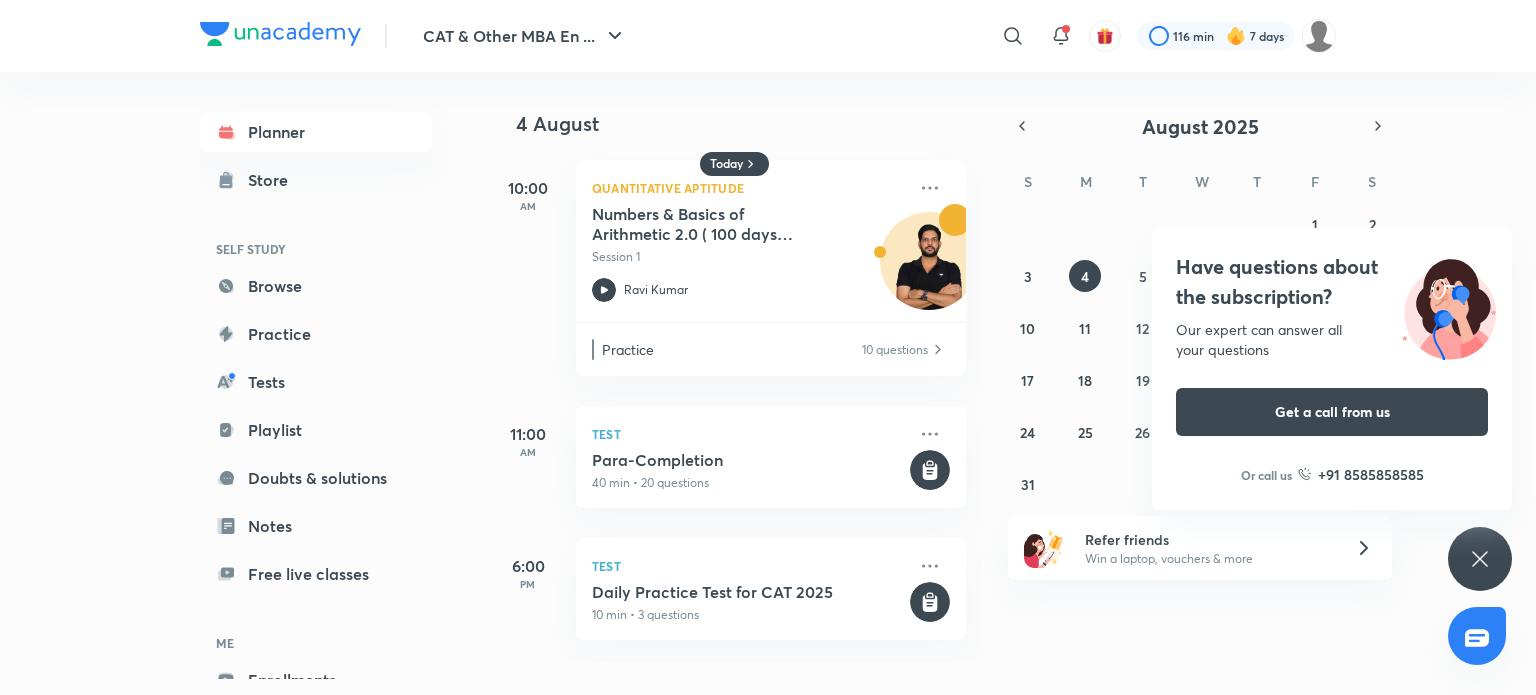 click on "Have questions about the subscription? Our expert can answer all your questions Get a call from us Or call us +91 8585858585" at bounding box center (1480, 559) 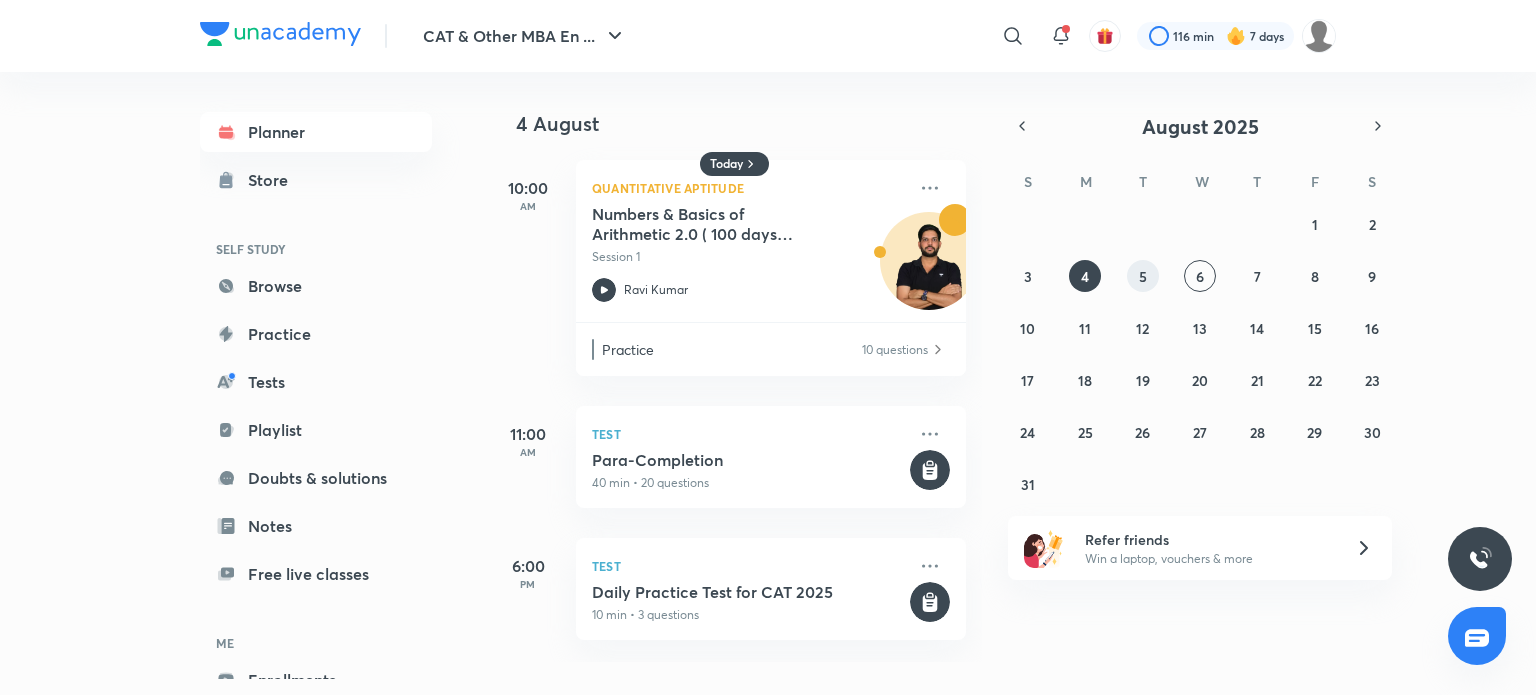 click on "5" at bounding box center [1143, 276] 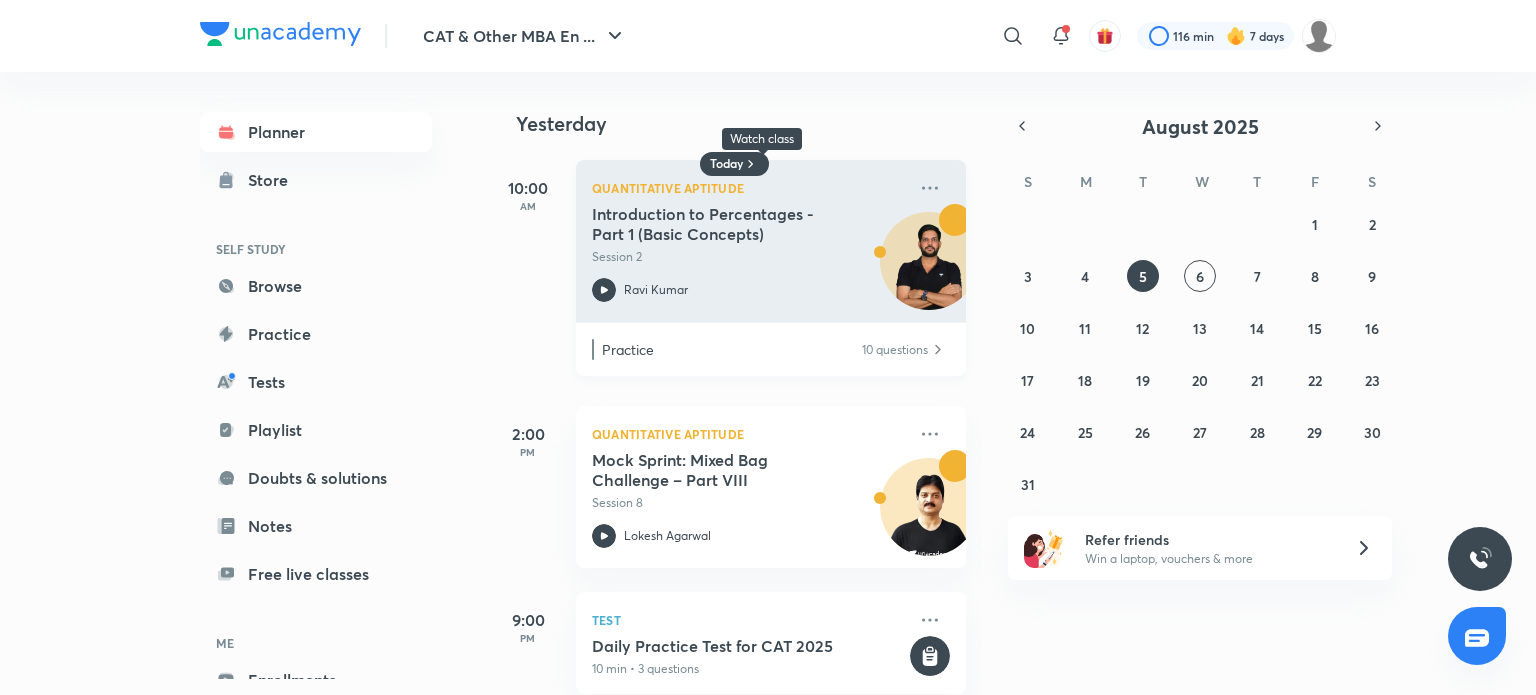 click on "Ravi Kumar" at bounding box center (656, 290) 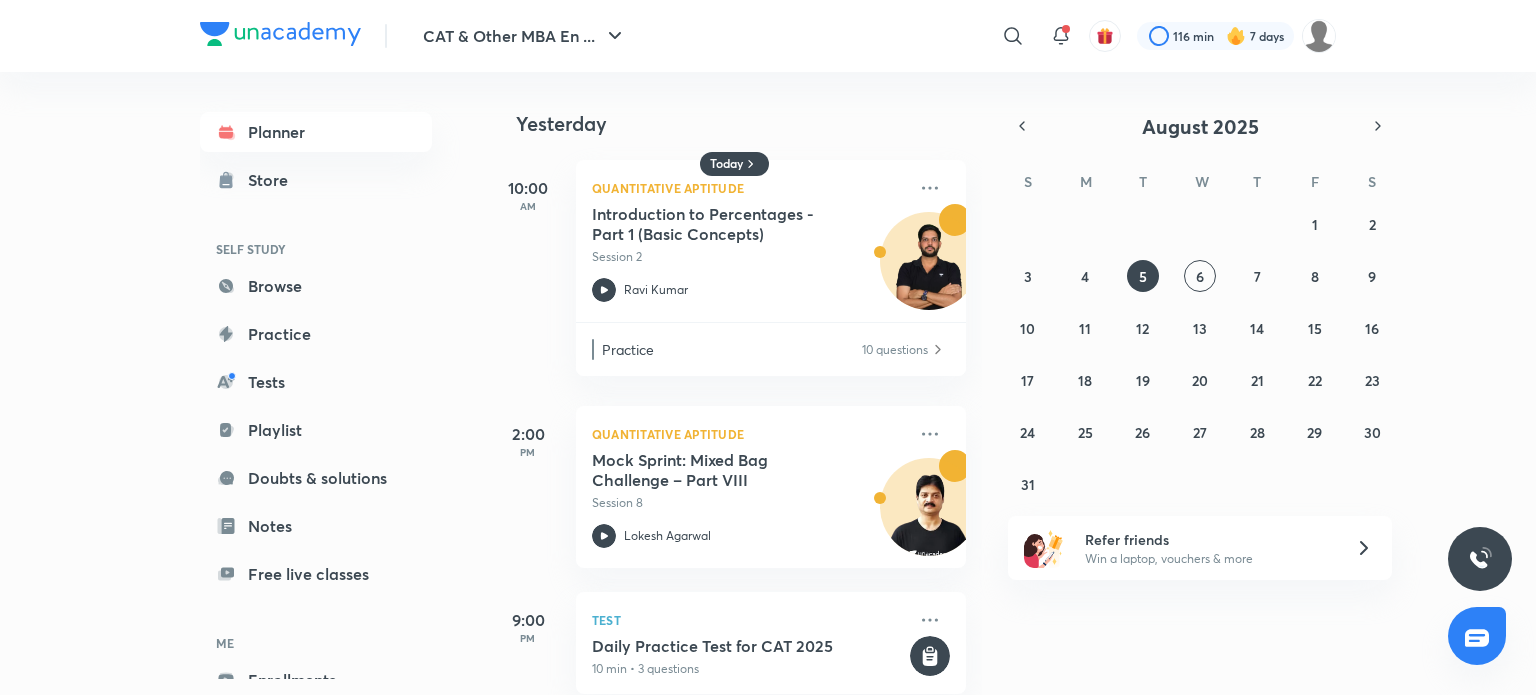 scroll, scrollTop: 36, scrollLeft: 0, axis: vertical 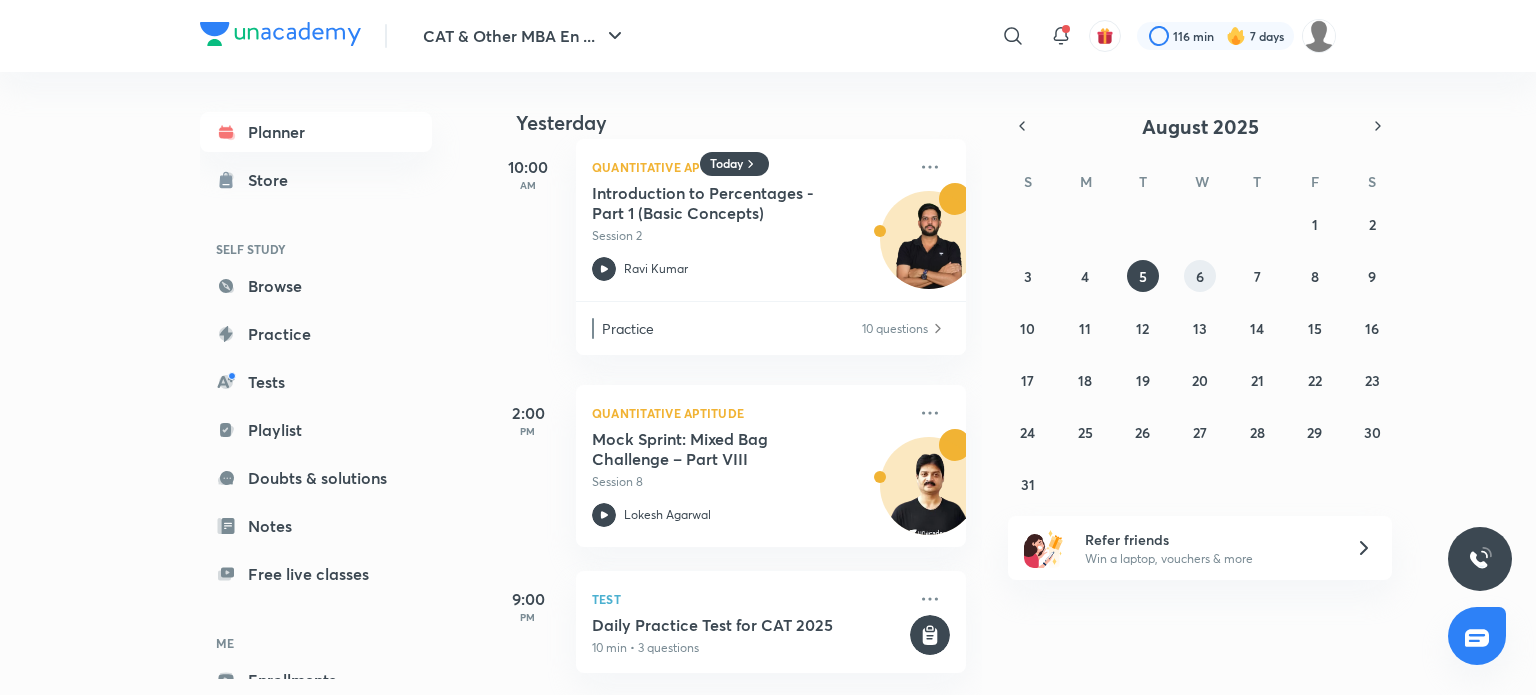 click on "6" at bounding box center (1200, 276) 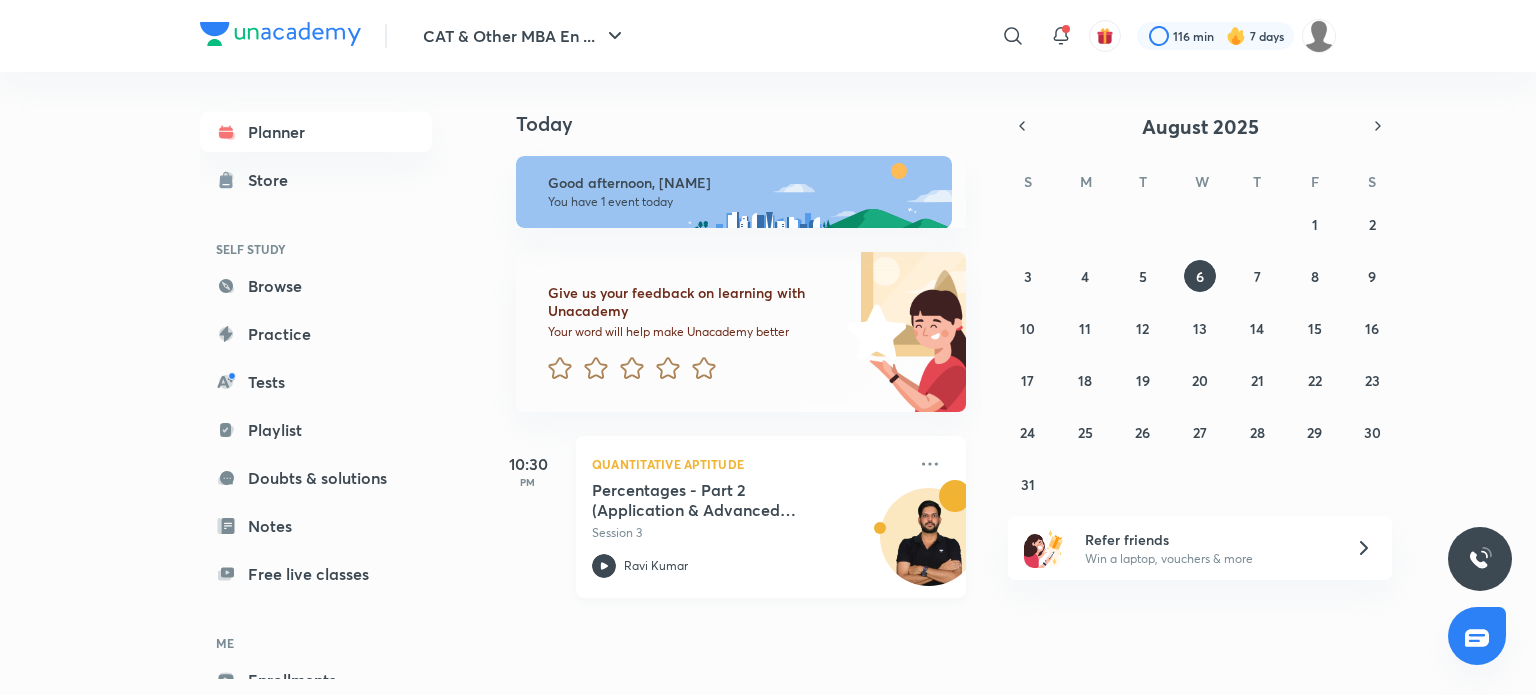 click on "Ravi Kumar" at bounding box center [749, 566] 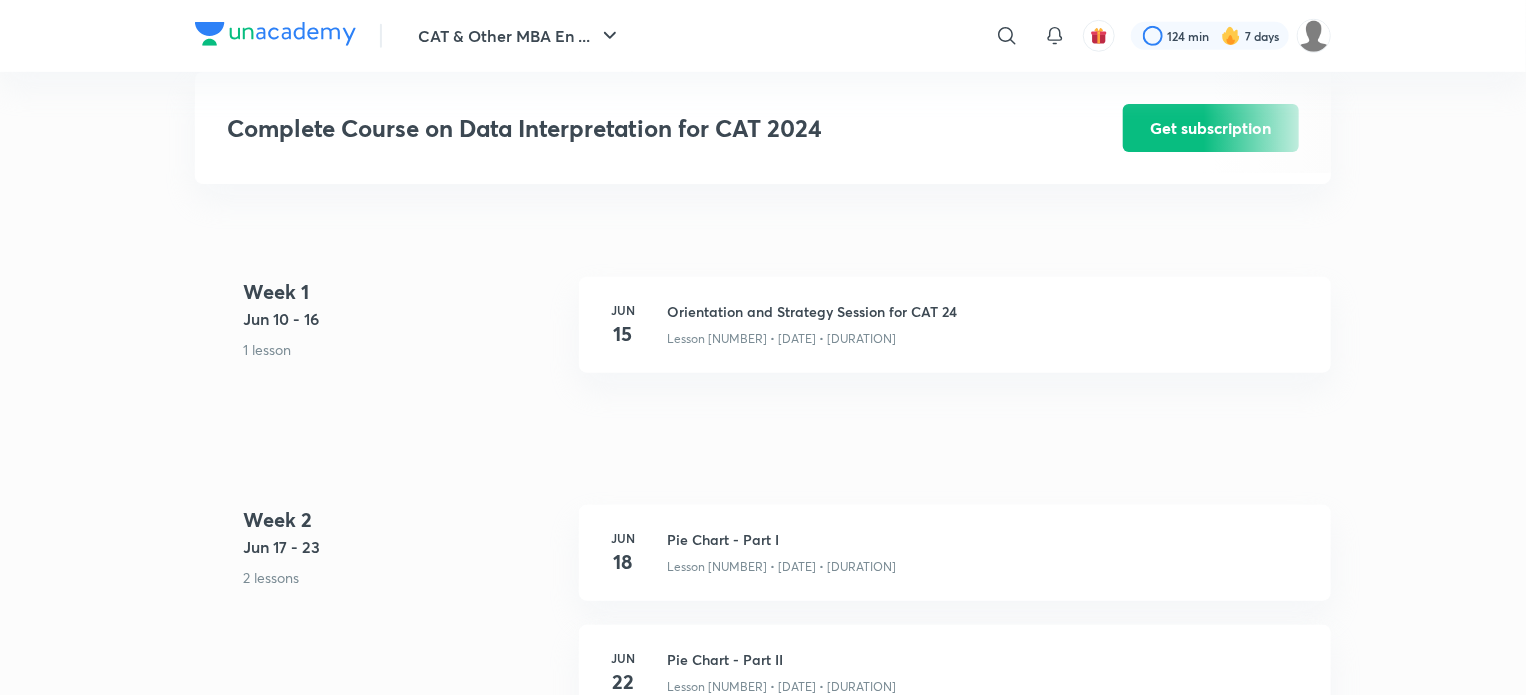 scroll, scrollTop: 0, scrollLeft: 0, axis: both 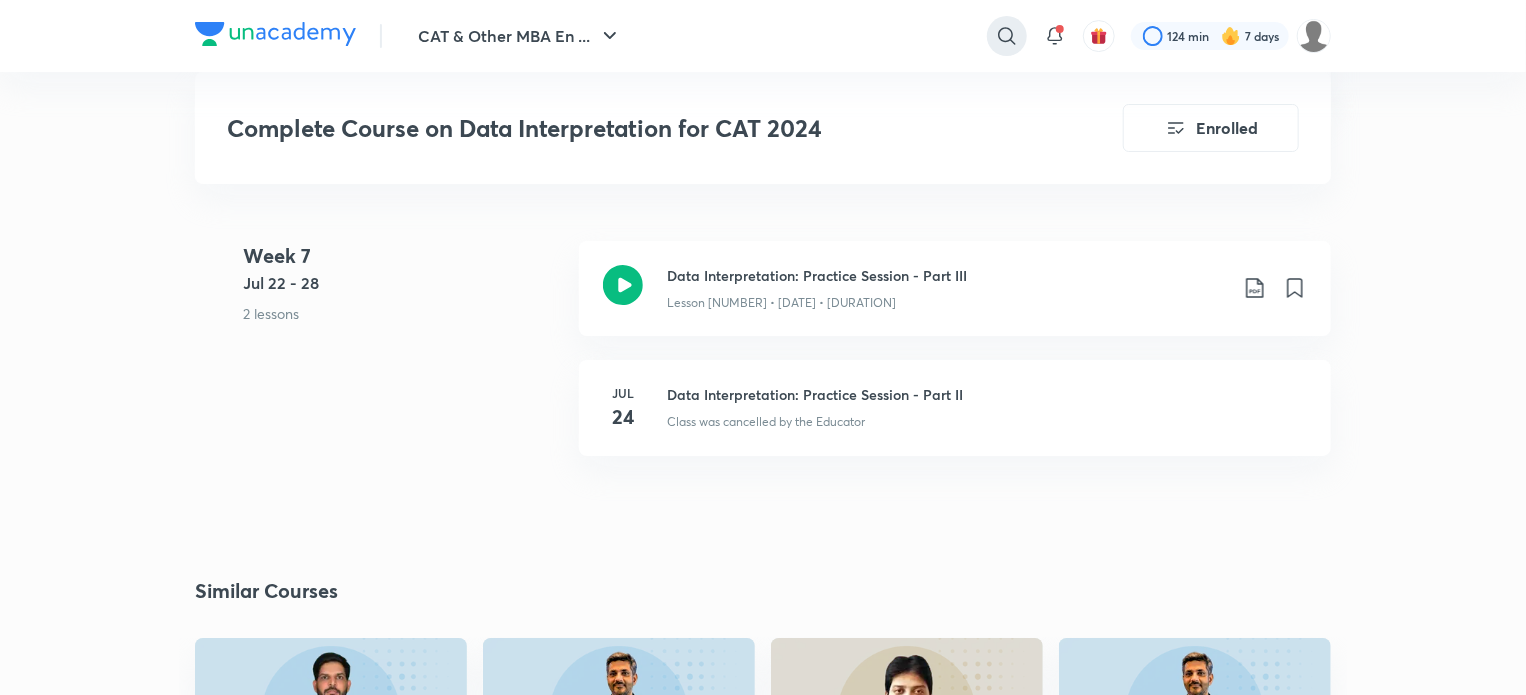 click 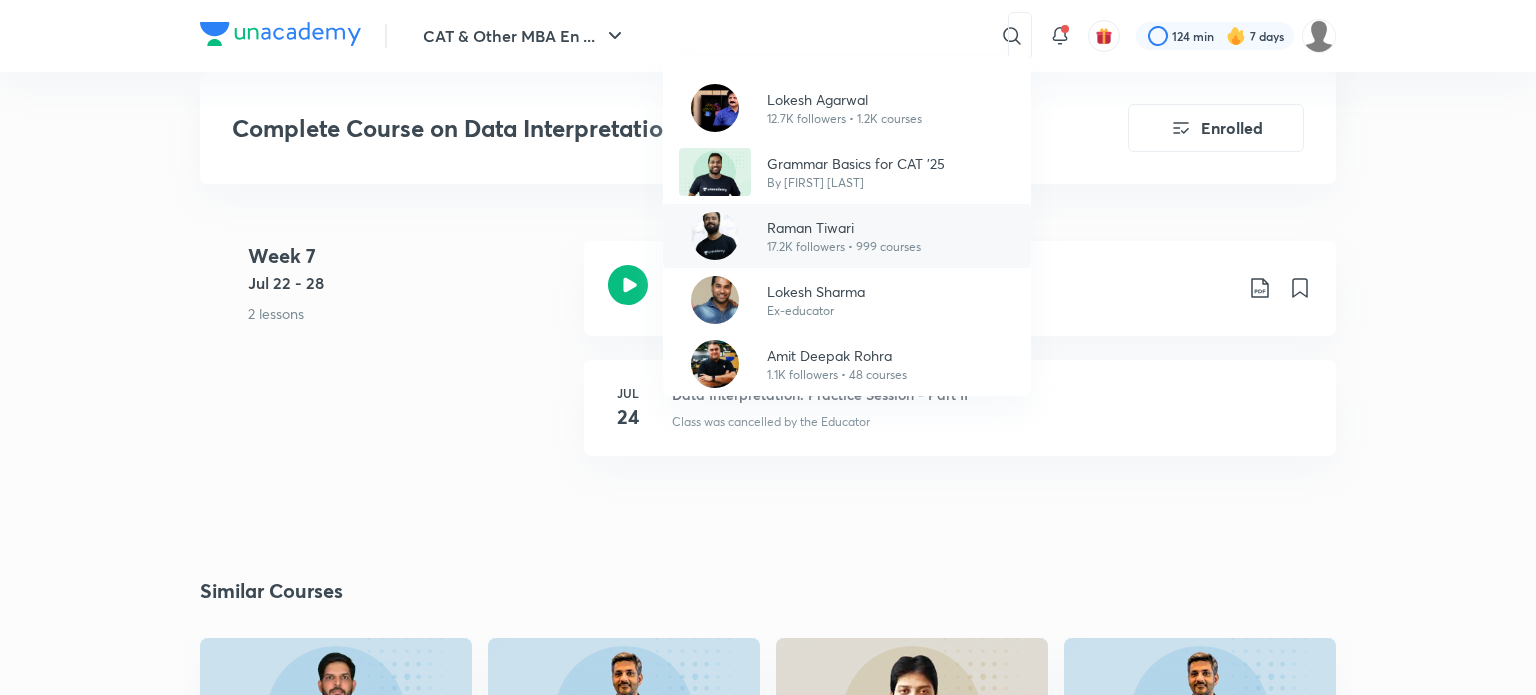 click on "Raman Tiwari" at bounding box center [844, 227] 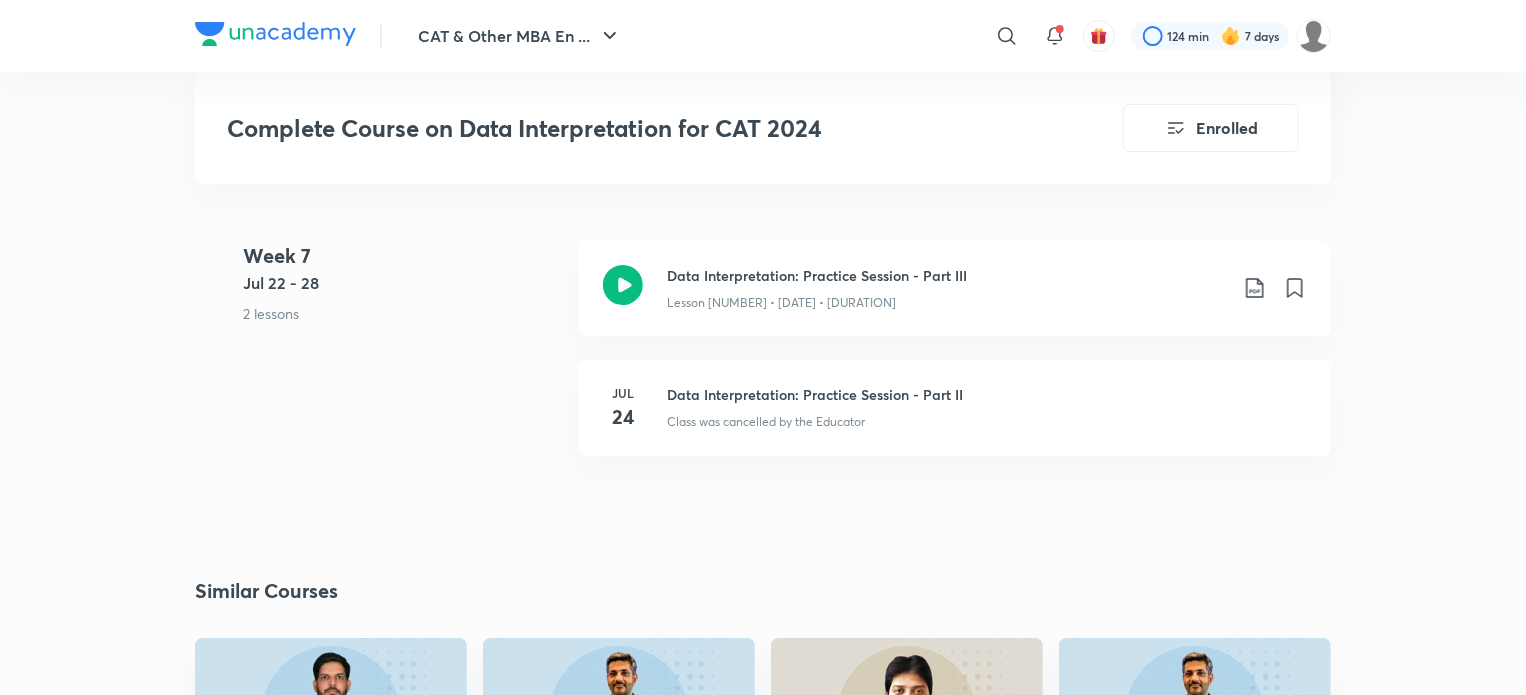 scroll, scrollTop: 0, scrollLeft: 0, axis: both 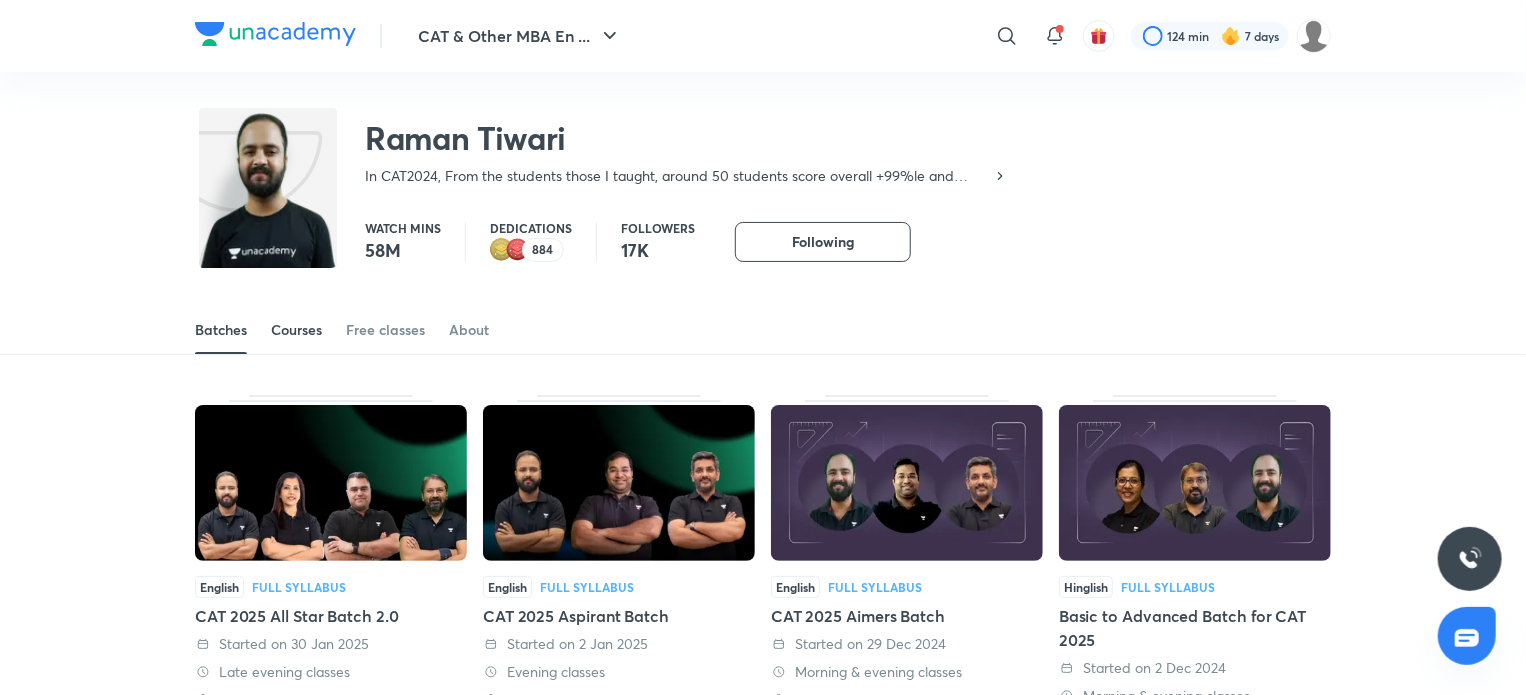 click on "Courses" at bounding box center (296, 330) 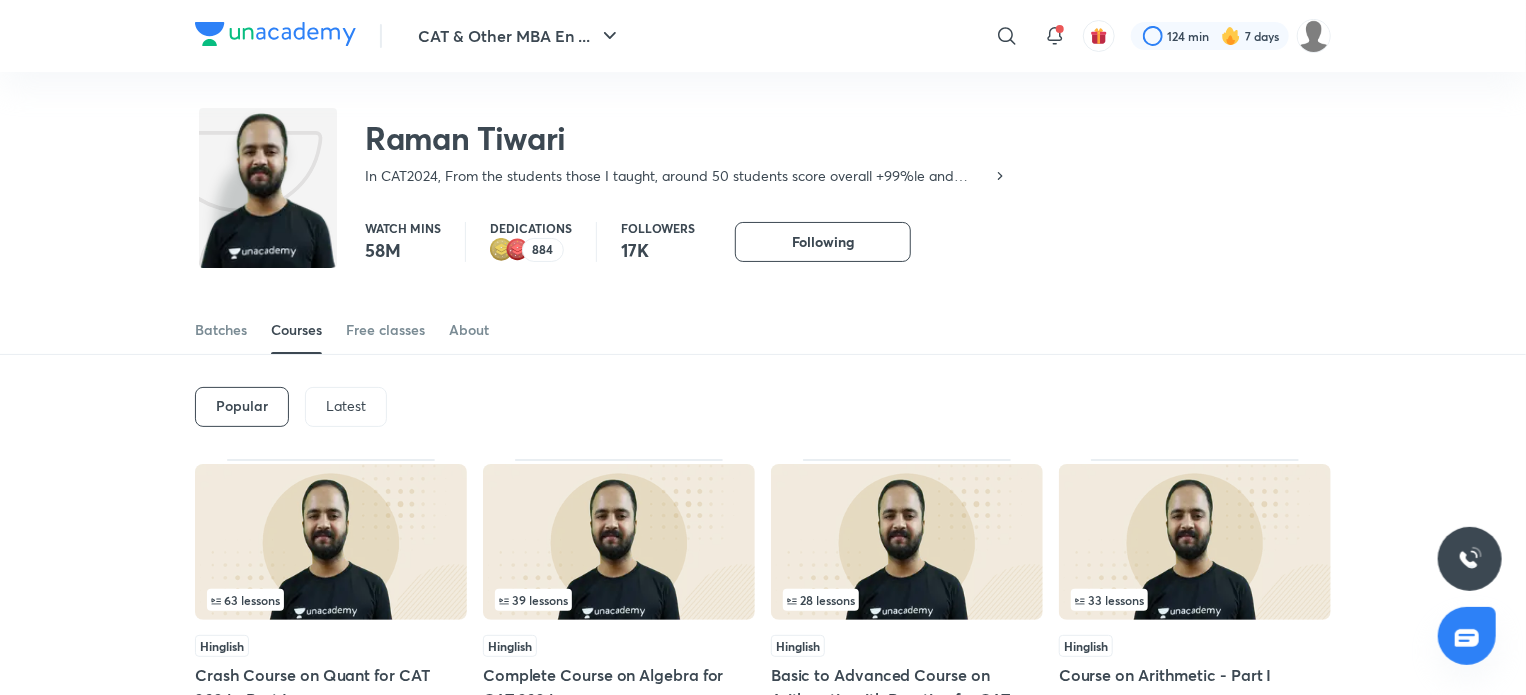 click on "Latest" at bounding box center (346, 407) 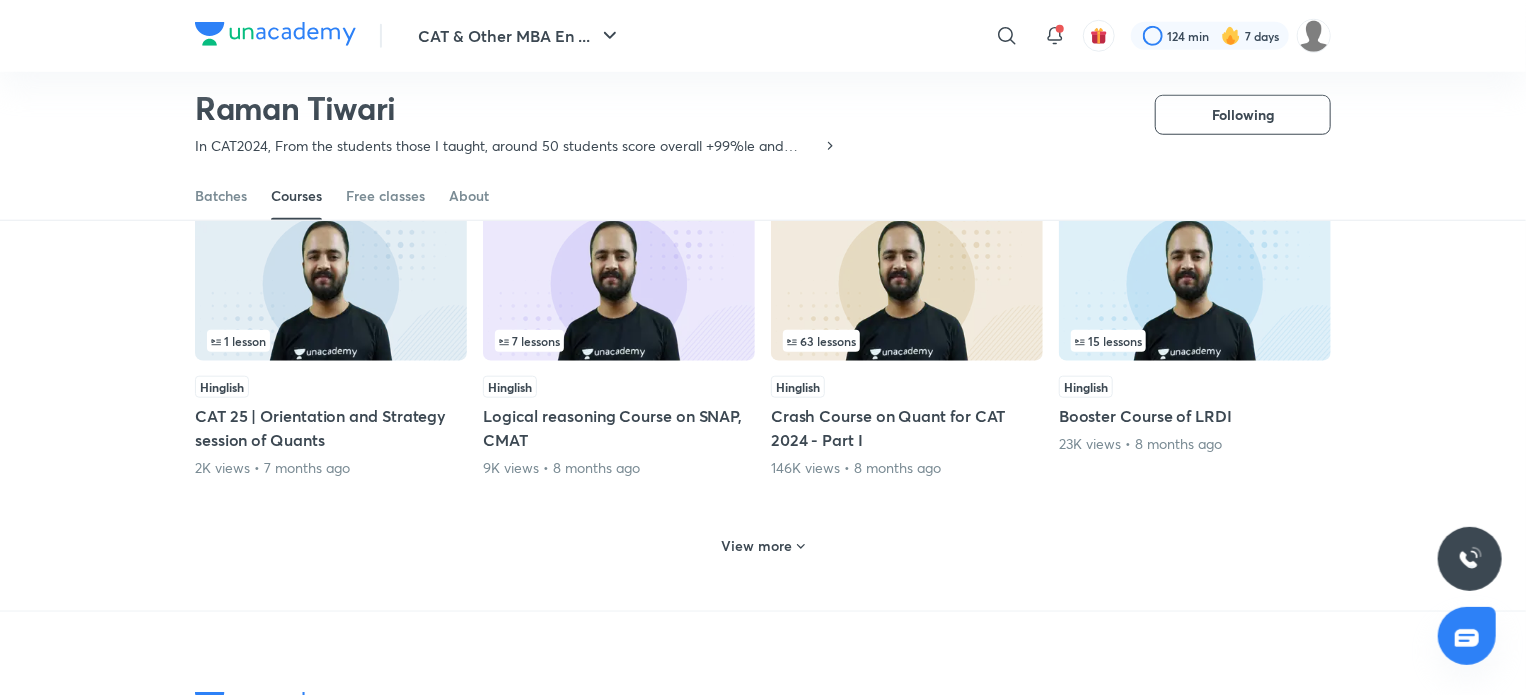 scroll, scrollTop: 837, scrollLeft: 0, axis: vertical 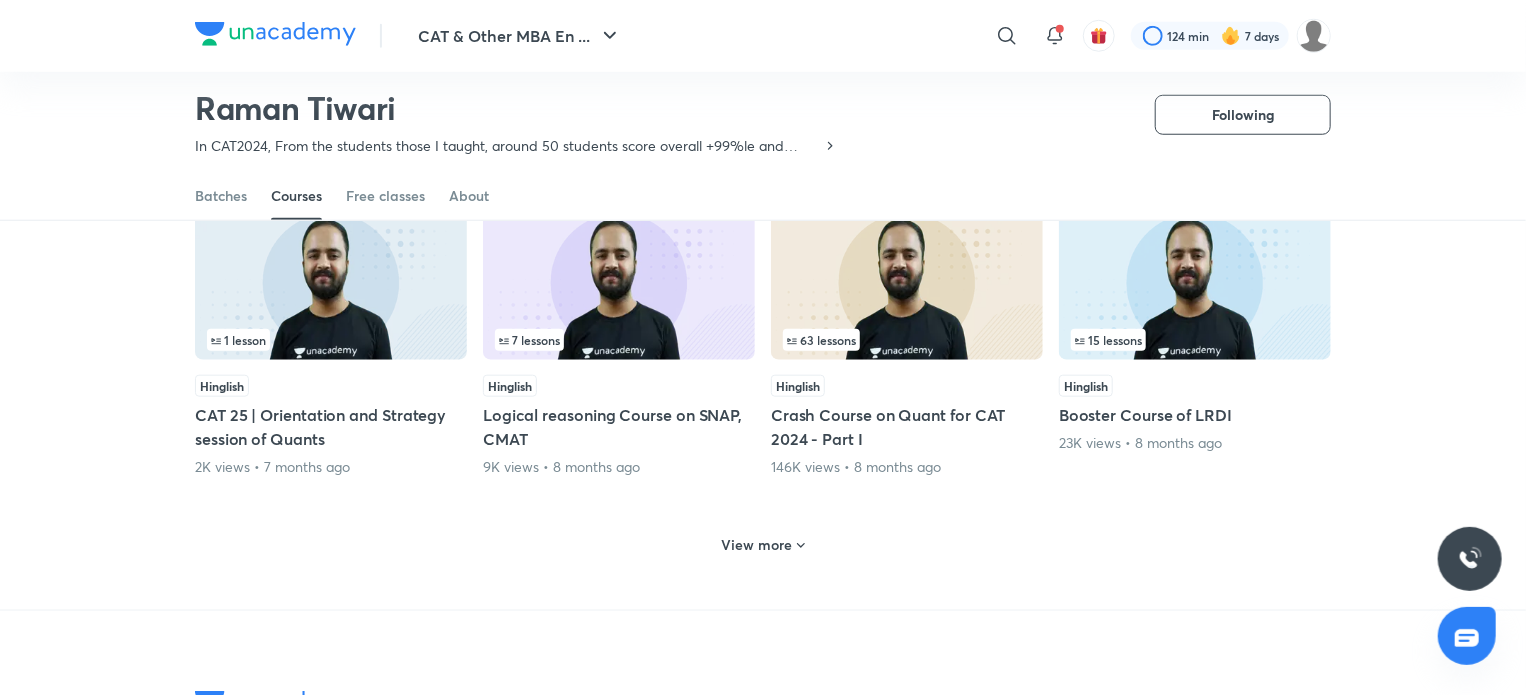 click on "View more" at bounding box center [757, 545] 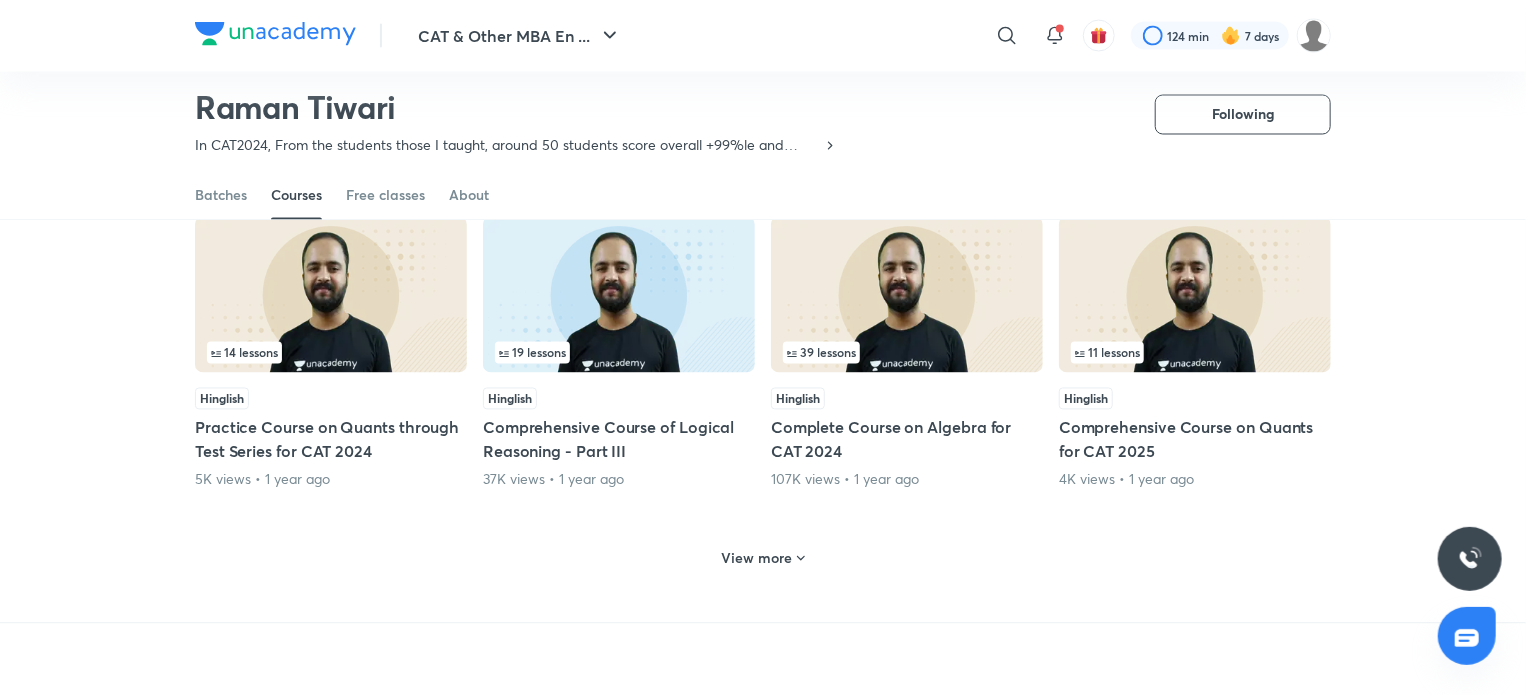 scroll, scrollTop: 1808, scrollLeft: 0, axis: vertical 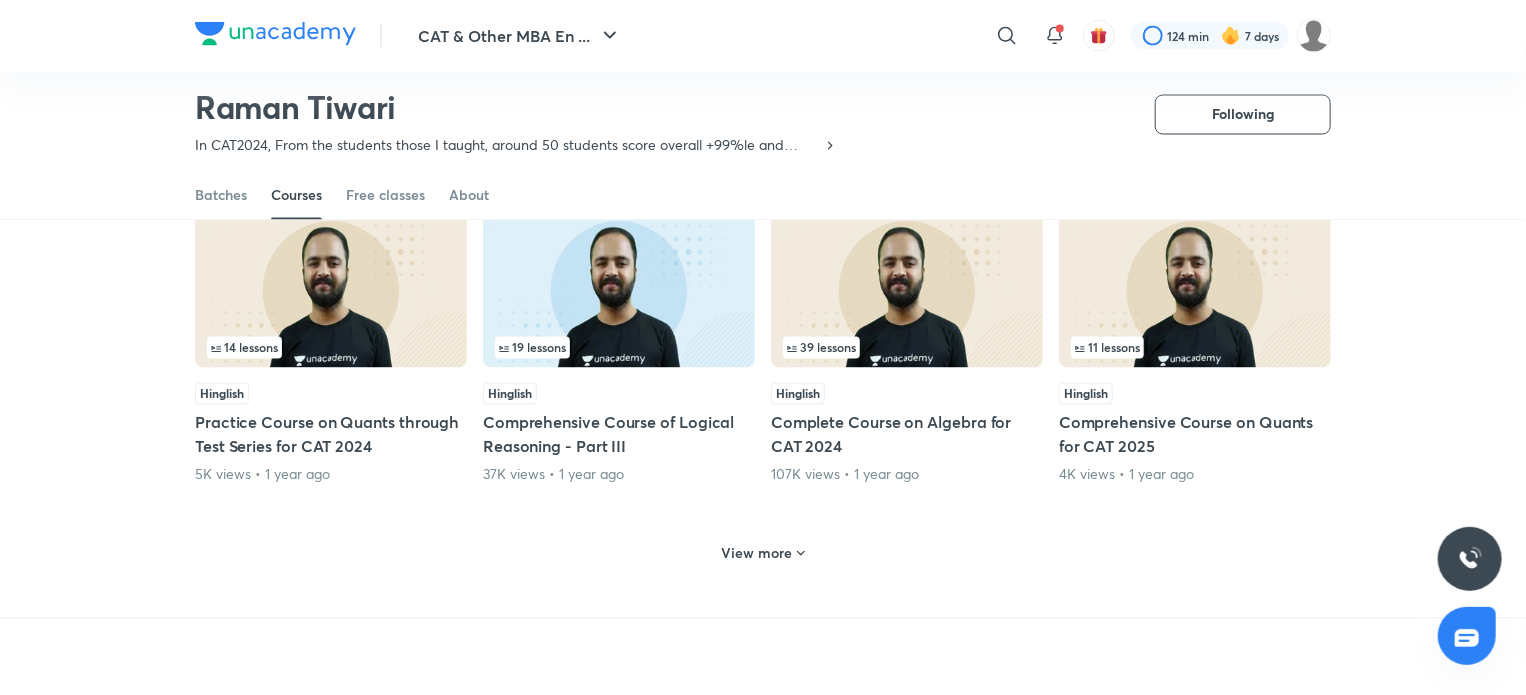click on "View more" at bounding box center [757, 554] 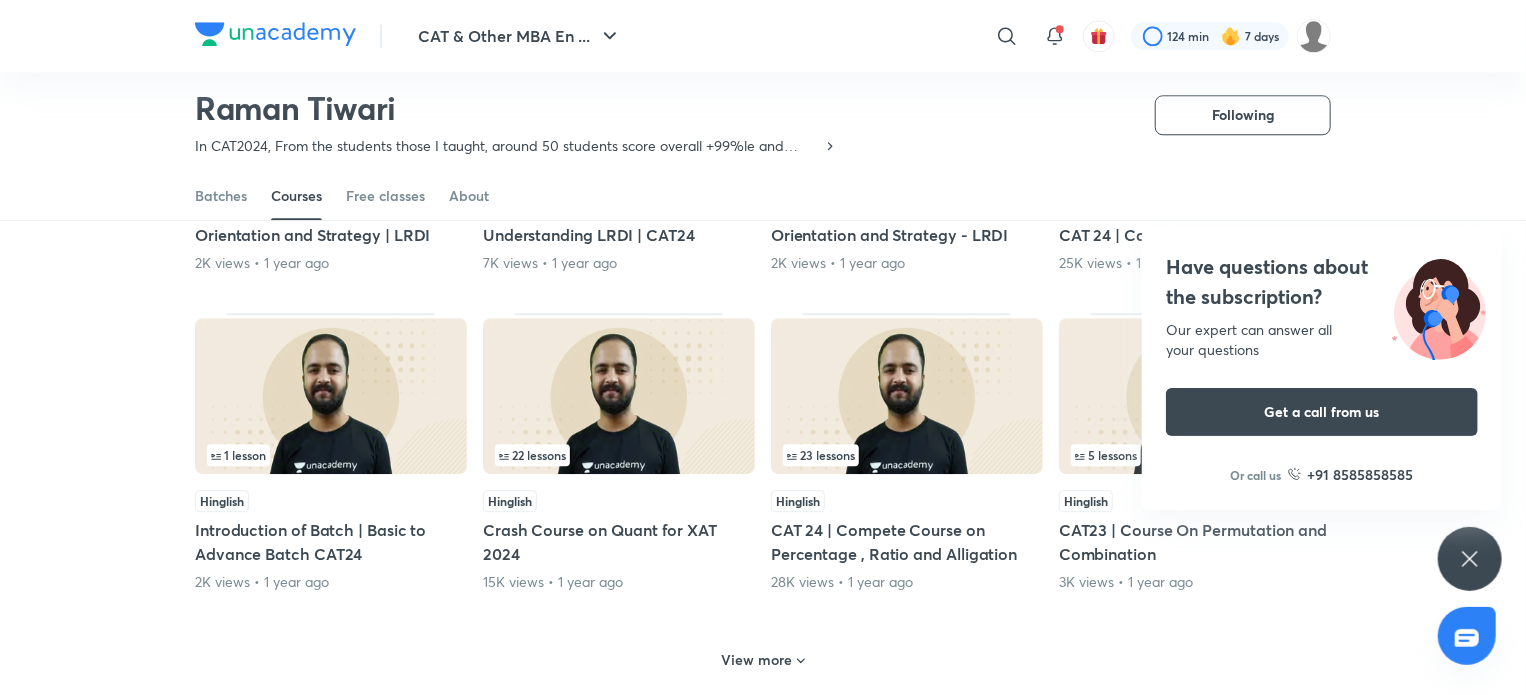 scroll, scrollTop: 2652, scrollLeft: 0, axis: vertical 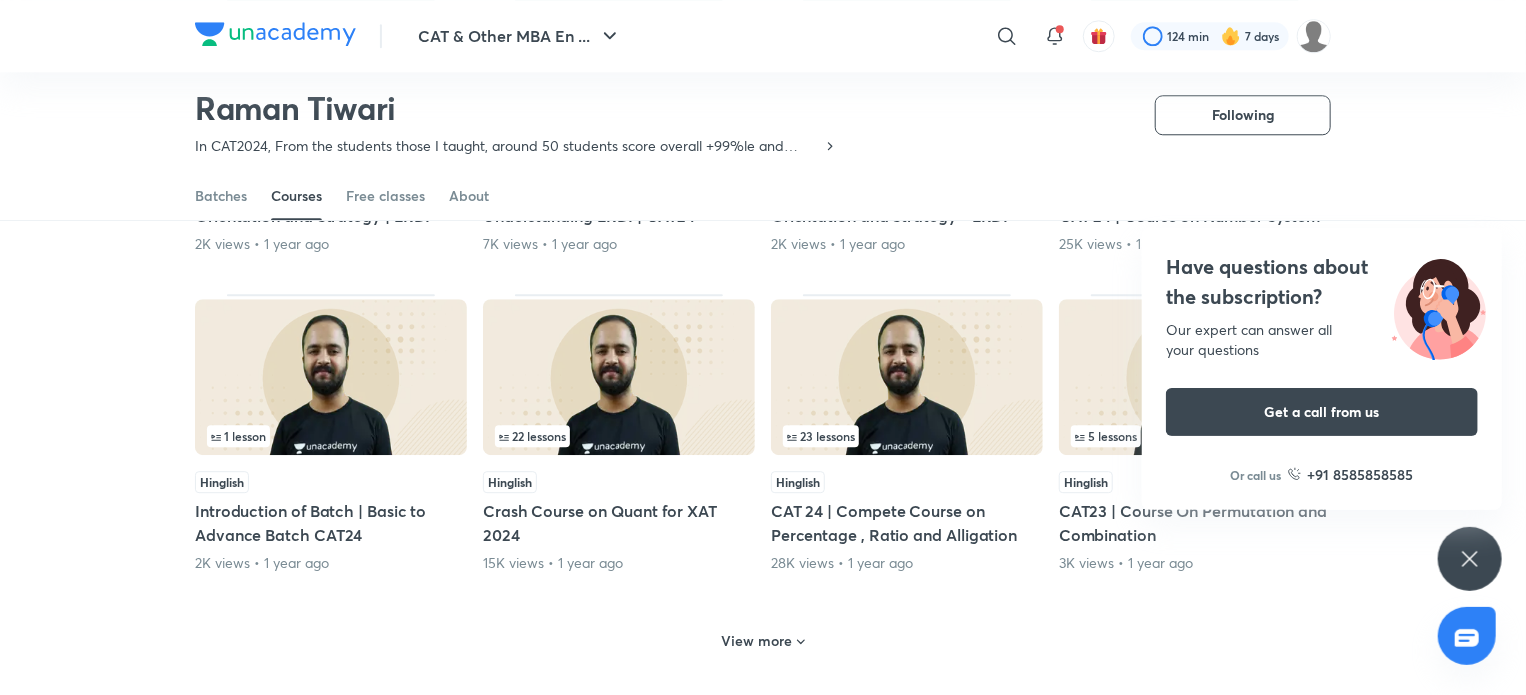 click 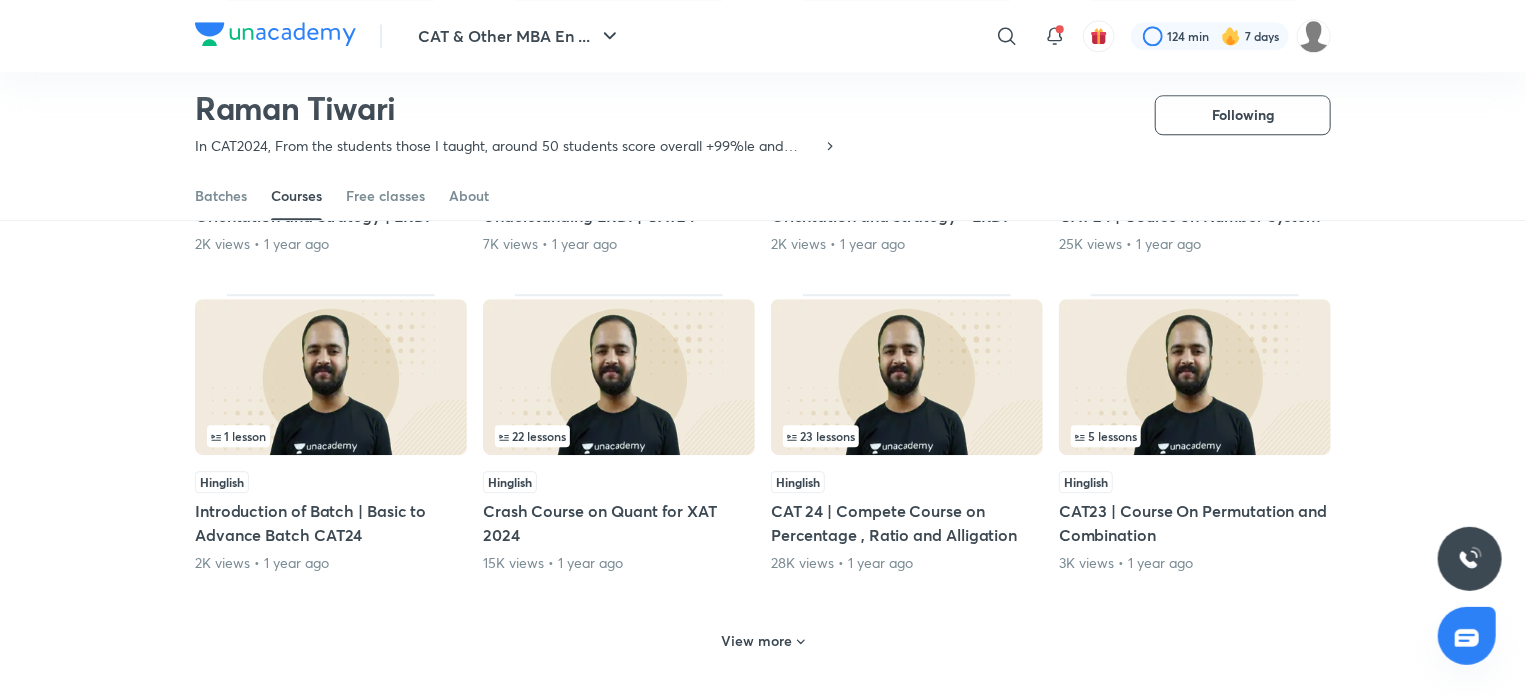 click on "View more" at bounding box center (757, 641) 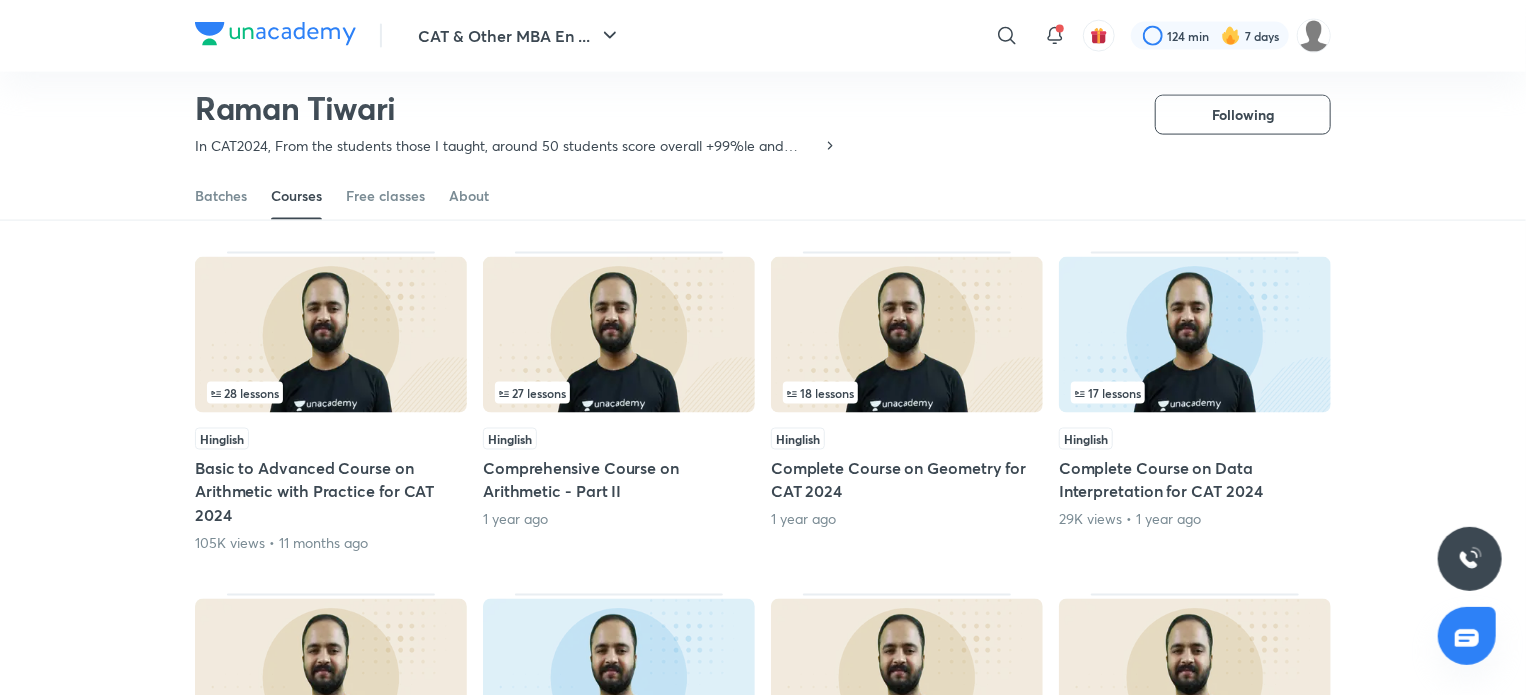 scroll, scrollTop: 1416, scrollLeft: 0, axis: vertical 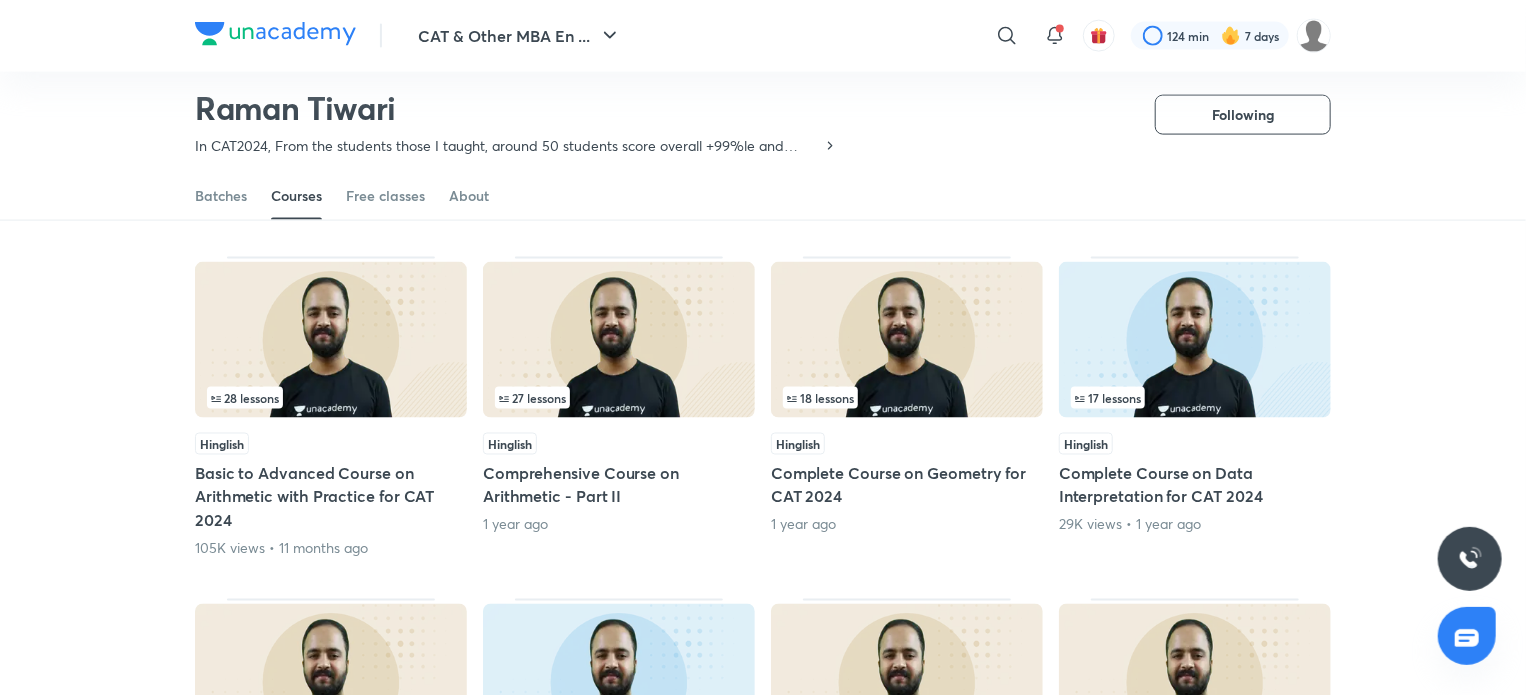 click on "18   lessons Hinglish Complete Course on Geometry for CAT 2024 1 year ago" at bounding box center (907, 408) 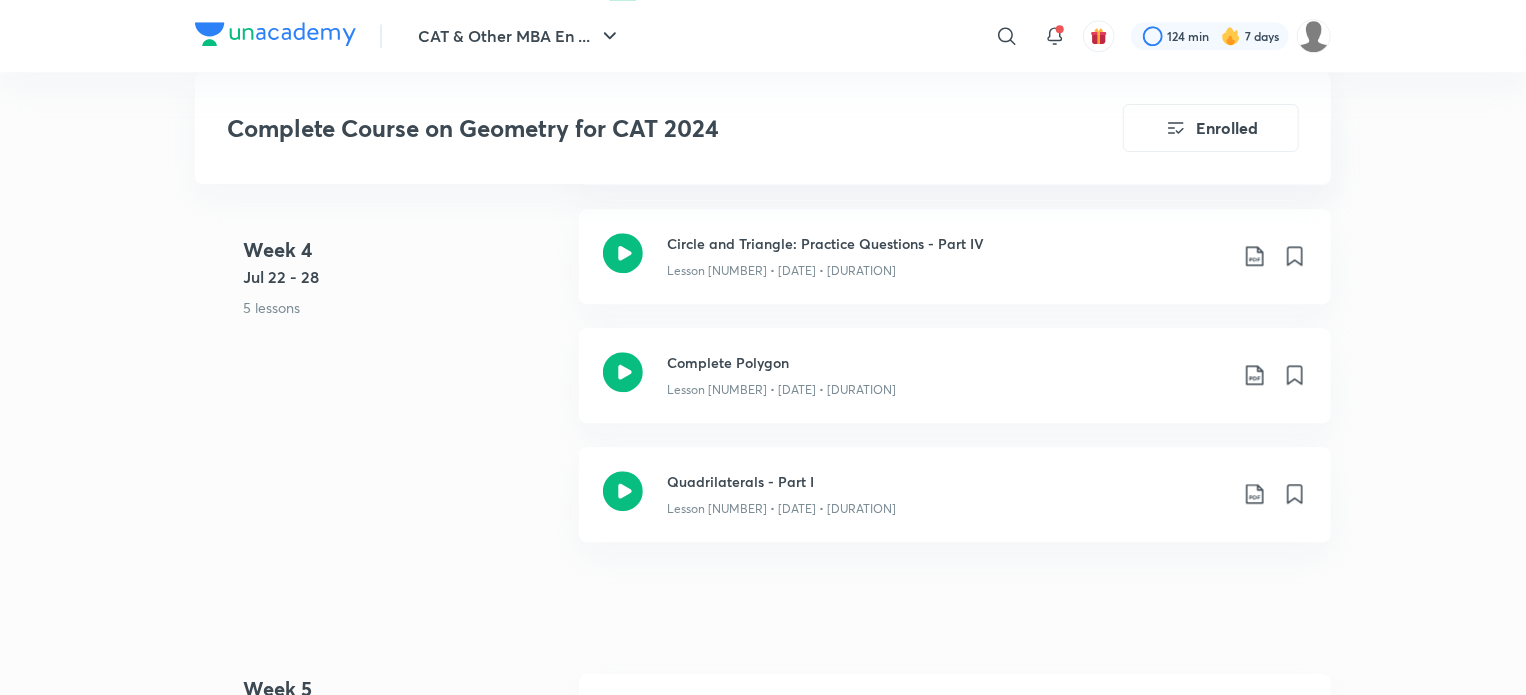 scroll, scrollTop: 2775, scrollLeft: 0, axis: vertical 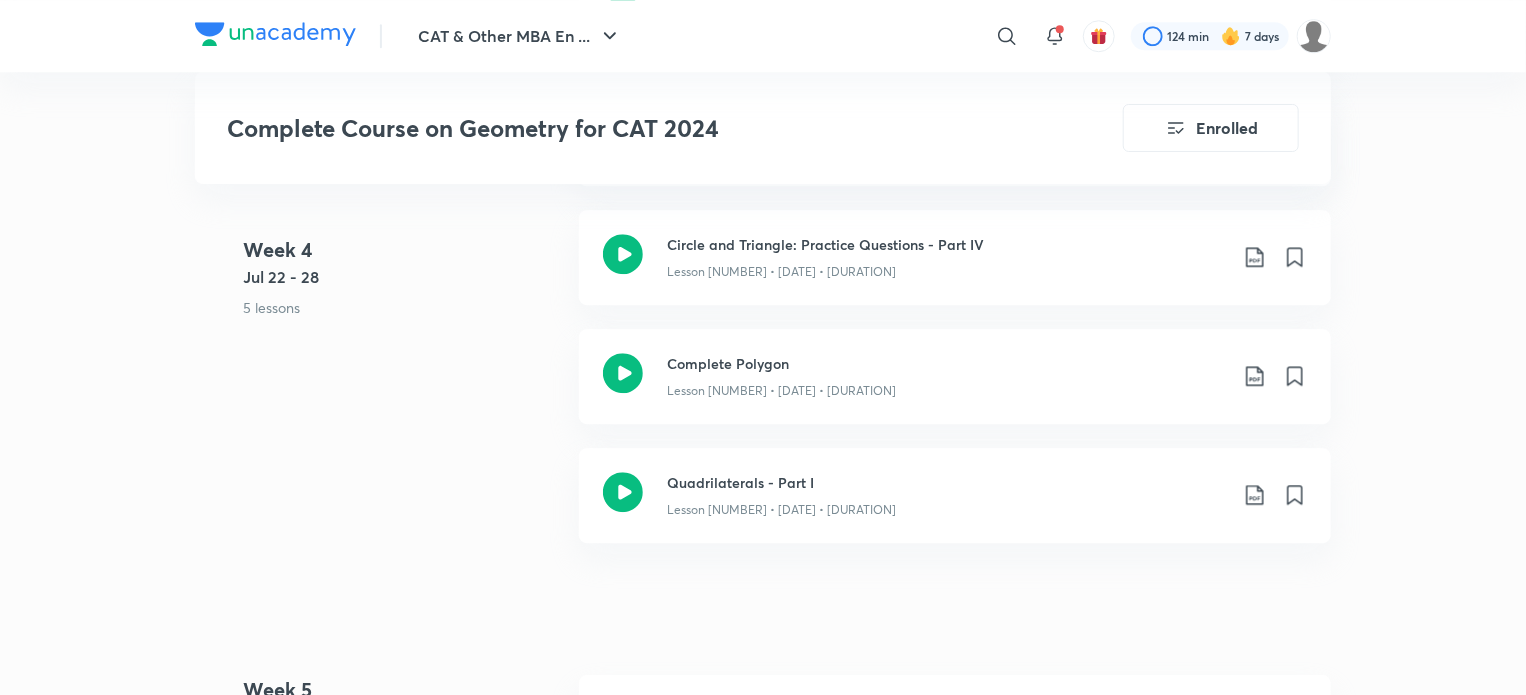 click on "Week 4 Jul 22 - 28 5 lessons Circle and Triangle: Practice Questions - Part II Lesson 10  •  Jul 22  •  2h 33m  Circle and Triangle: Practice Questions - Part III Lesson 11  •  Jul 23  •  2h 28m  Circle and Triangle: Practice Questions - Part IV Lesson 12  •  Jul 25  •  2h 47m  Complete Polygon Lesson 13  •  Jul 27  •  2h 51m  Quadrilaterals - Part I Lesson 14  •  Jul 28  •  1h 52m" at bounding box center (763, 269) 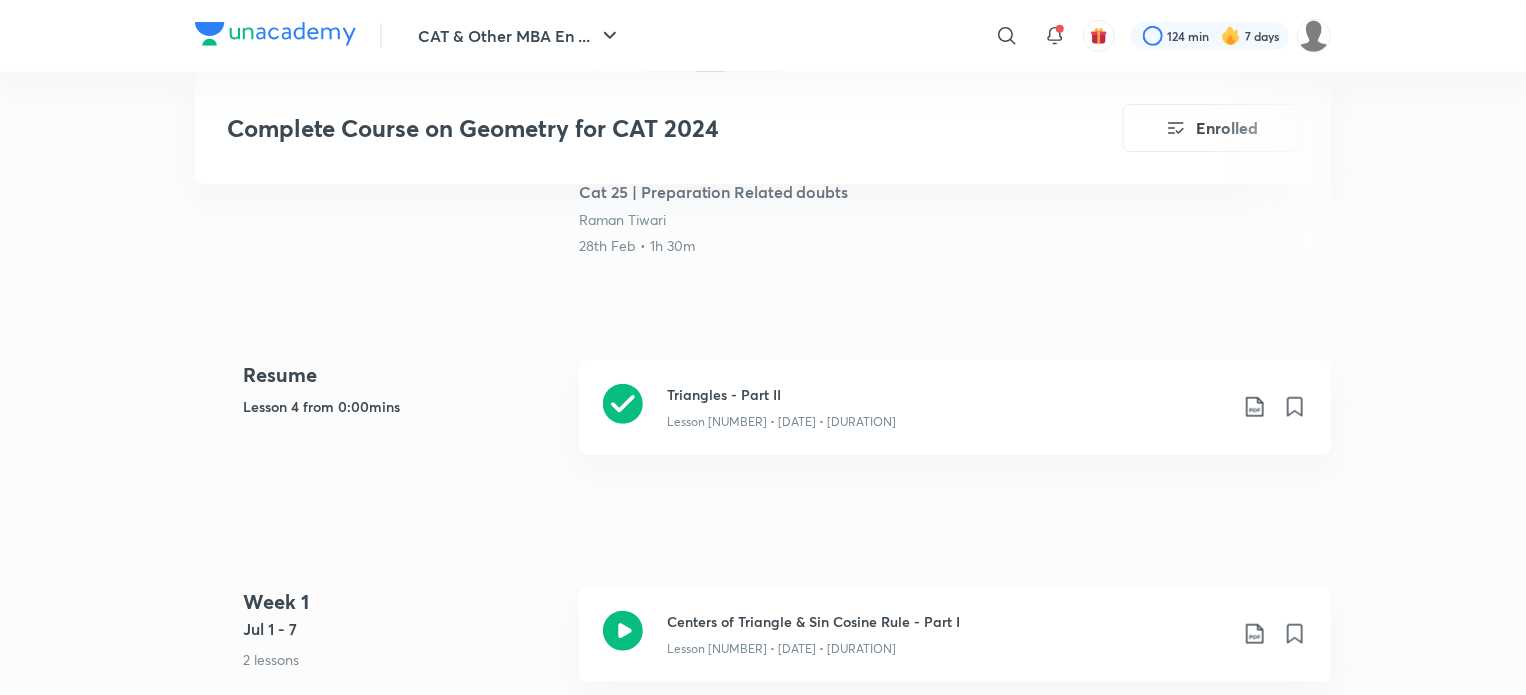 scroll, scrollTop: 748, scrollLeft: 0, axis: vertical 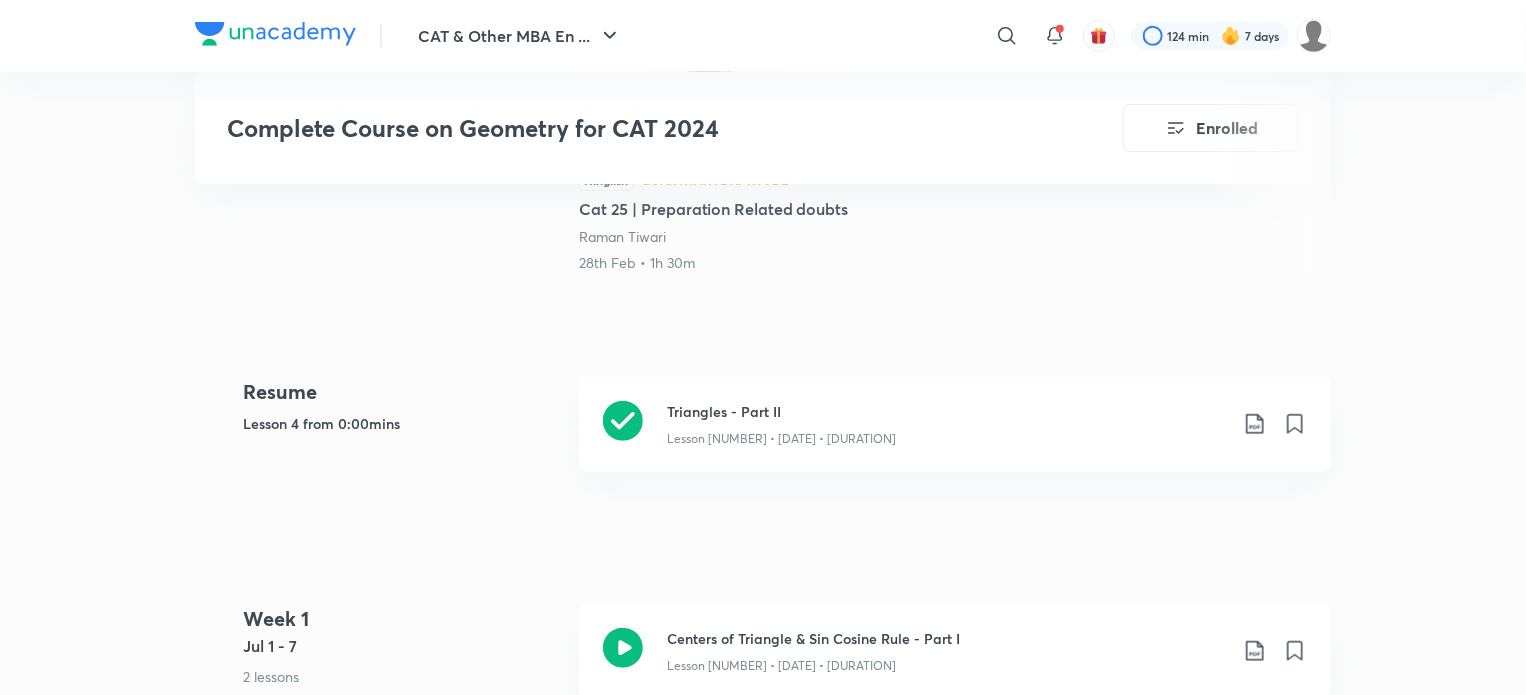 click on "CAT & Other MBA En ... ​ 124 min 7 days Complete Course on Geometry for CAT 2024 Enrolled CAT & Other MBA Entrance Tests Plus Syllabus Quantitative Aptitude Hinglish Complete Course on Geometry for CAT 2024 Raman Tiwari In this course, Raman Sir will teach geometry, covering topics of varying difficulty levels. This course is designed to help aspirants preparing for CAT 2024 and OMETs. It will benefit learners at any stage of t...  Read more Updates About Enrolled Learn everyday from planner Choose a preferred time & watch these classes right from your planner Add to Planner Demo classes   Watch free classes by the educators of this batch   4K Hinglish Quantitative Aptitude Cat 25 | Preparation Related doubts Raman Tiwari 28th Feb • 1h 30m Resume Lesson 4 from 0:00mins Triangles - Part II Lesson 4  •  Jul 11  •  3h  Week 1 Jul 1 - 7 2 lessons Centers of Triangle & Sin Cosine Rule - Part I Lesson 1  •  Jul 6  •  2h 40m  Centers of Triangle & Sin Cosine Rule - Part II Week 2 Week 3" at bounding box center [763, 1875] 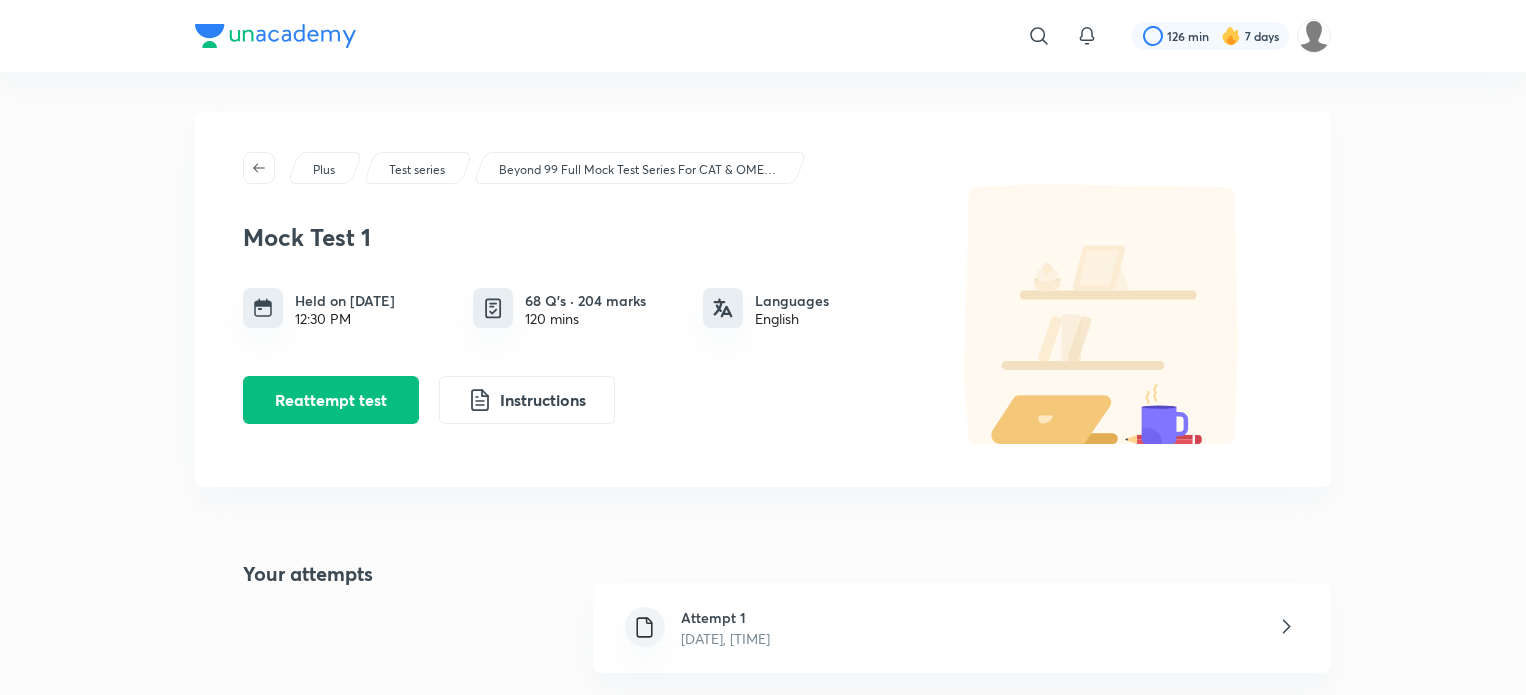 scroll, scrollTop: 0, scrollLeft: 0, axis: both 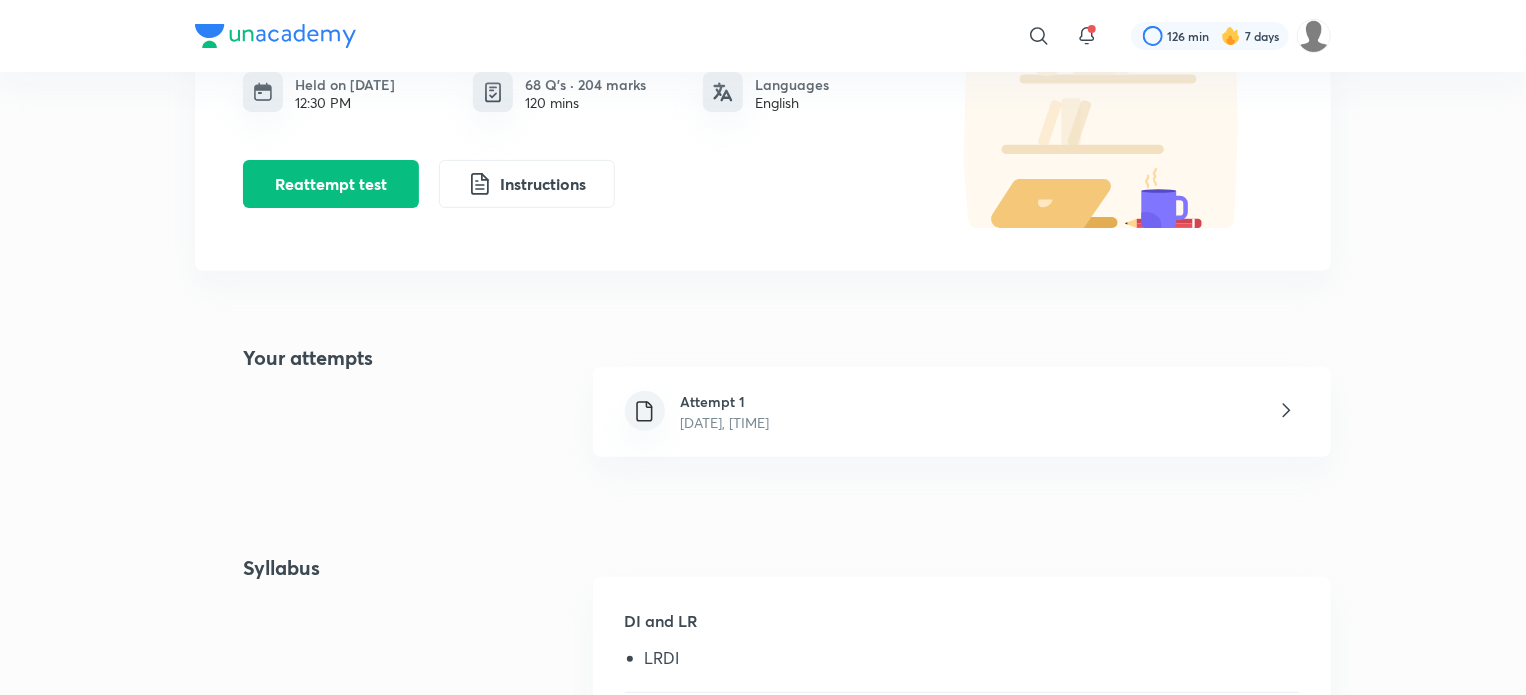 click on "Attempt 1 [DATE], [TIME]" at bounding box center (962, 412) 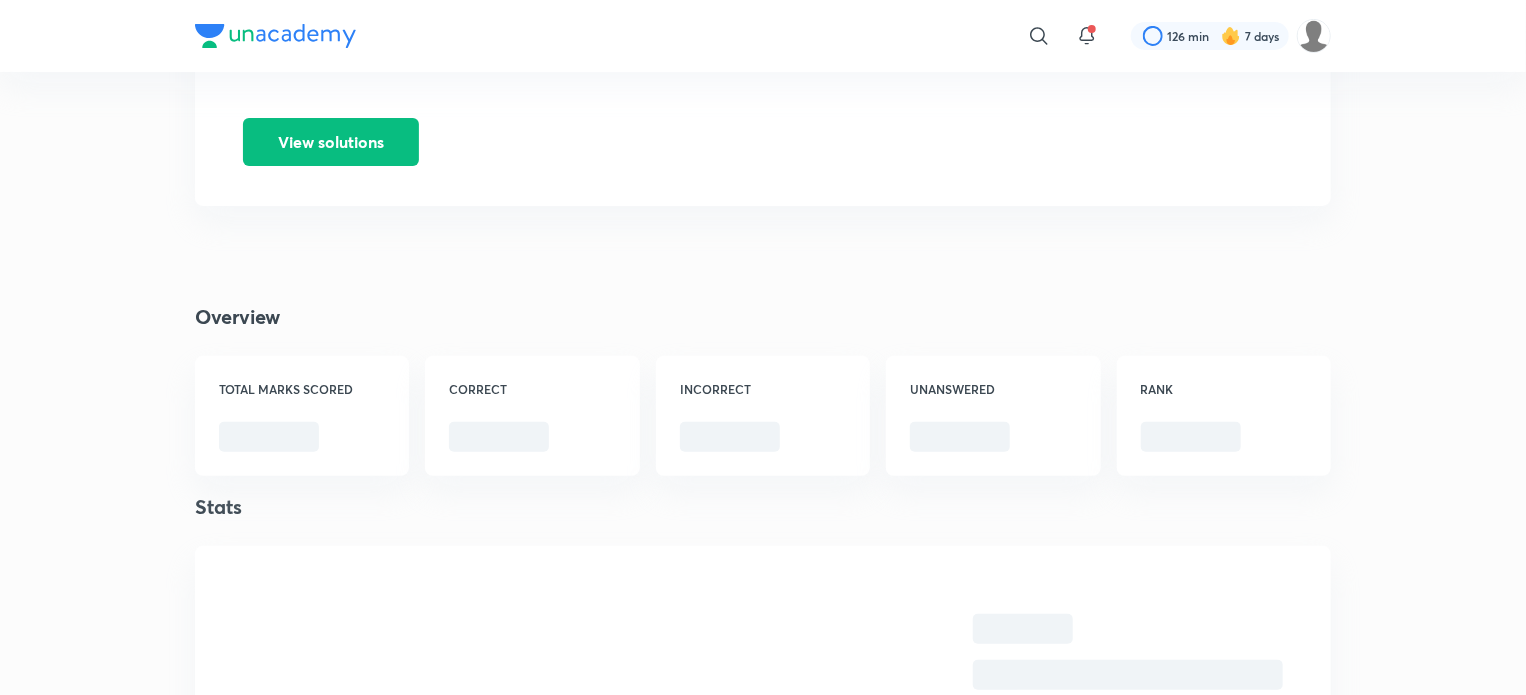 scroll, scrollTop: 0, scrollLeft: 0, axis: both 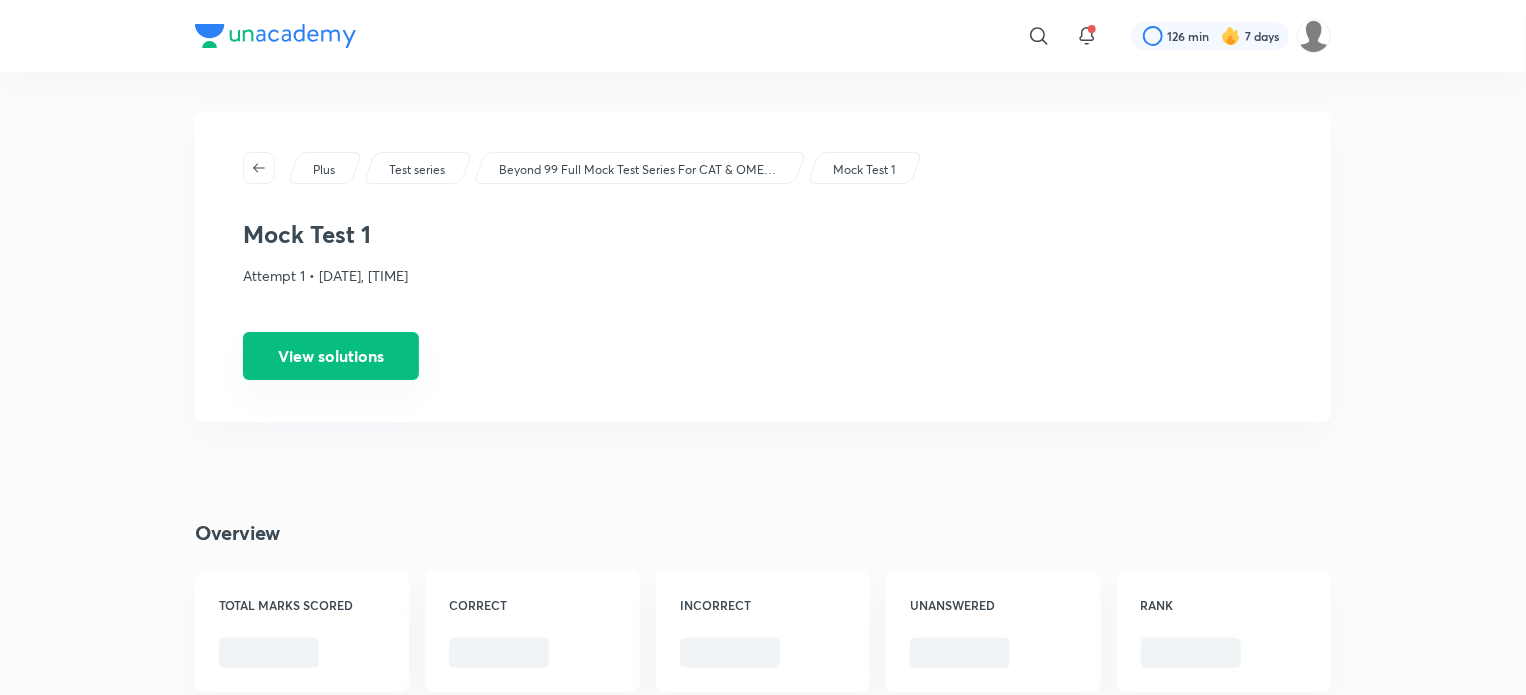 click on "View solutions" at bounding box center (331, 356) 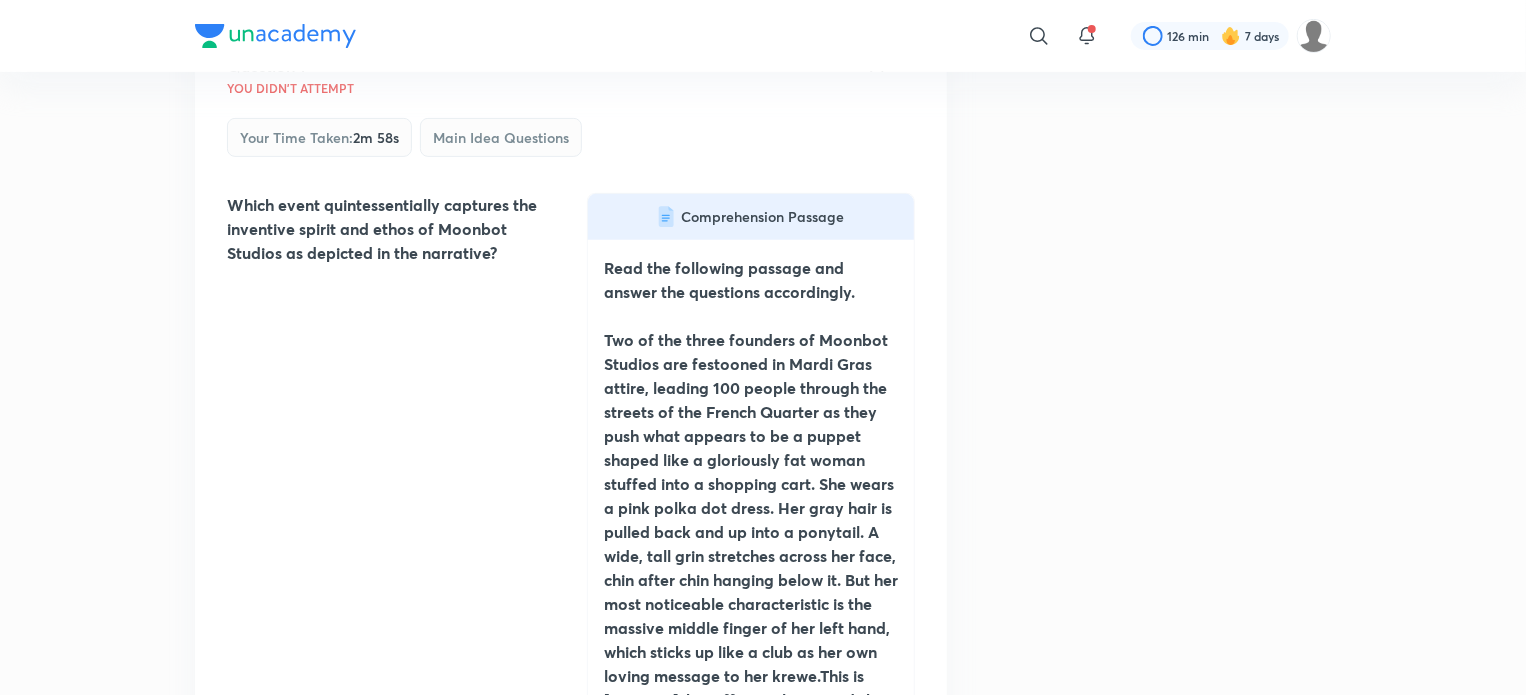 scroll, scrollTop: 0, scrollLeft: 0, axis: both 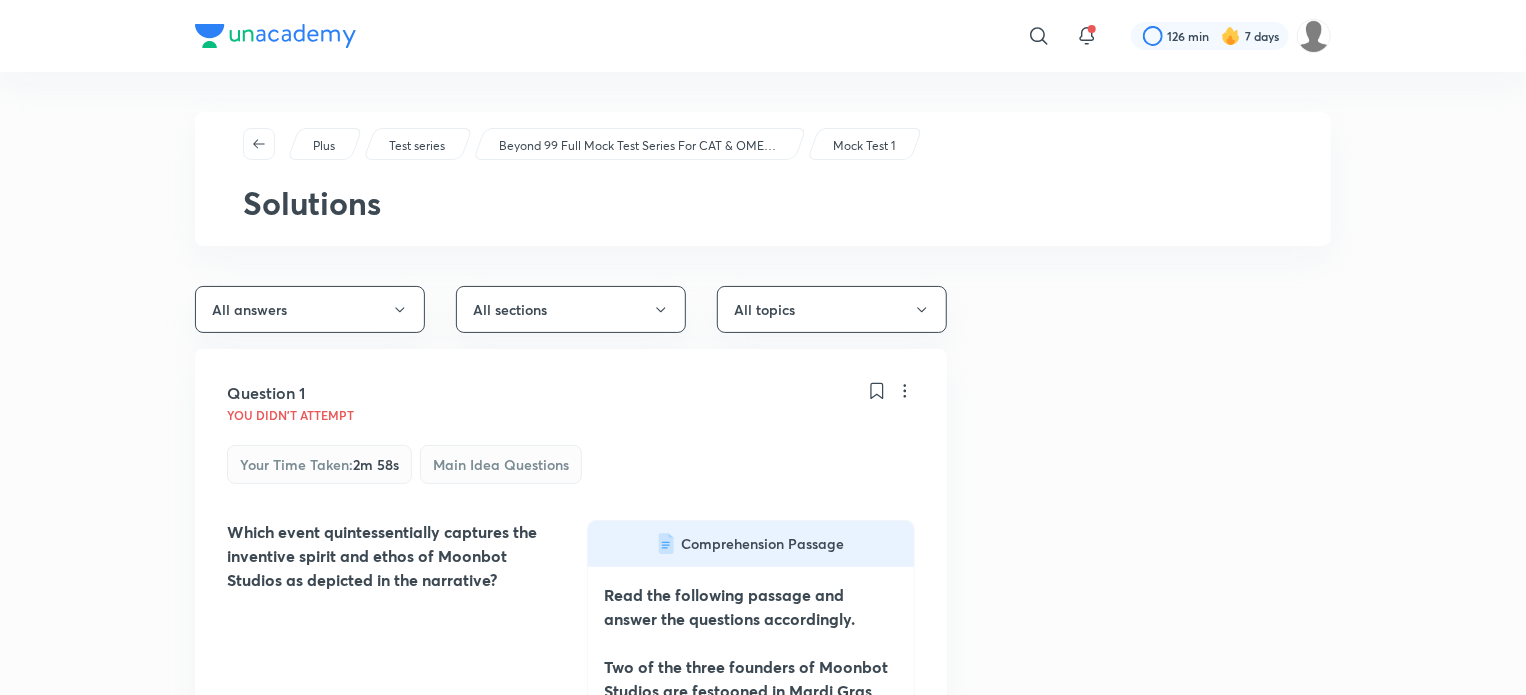 click at bounding box center (275, 36) 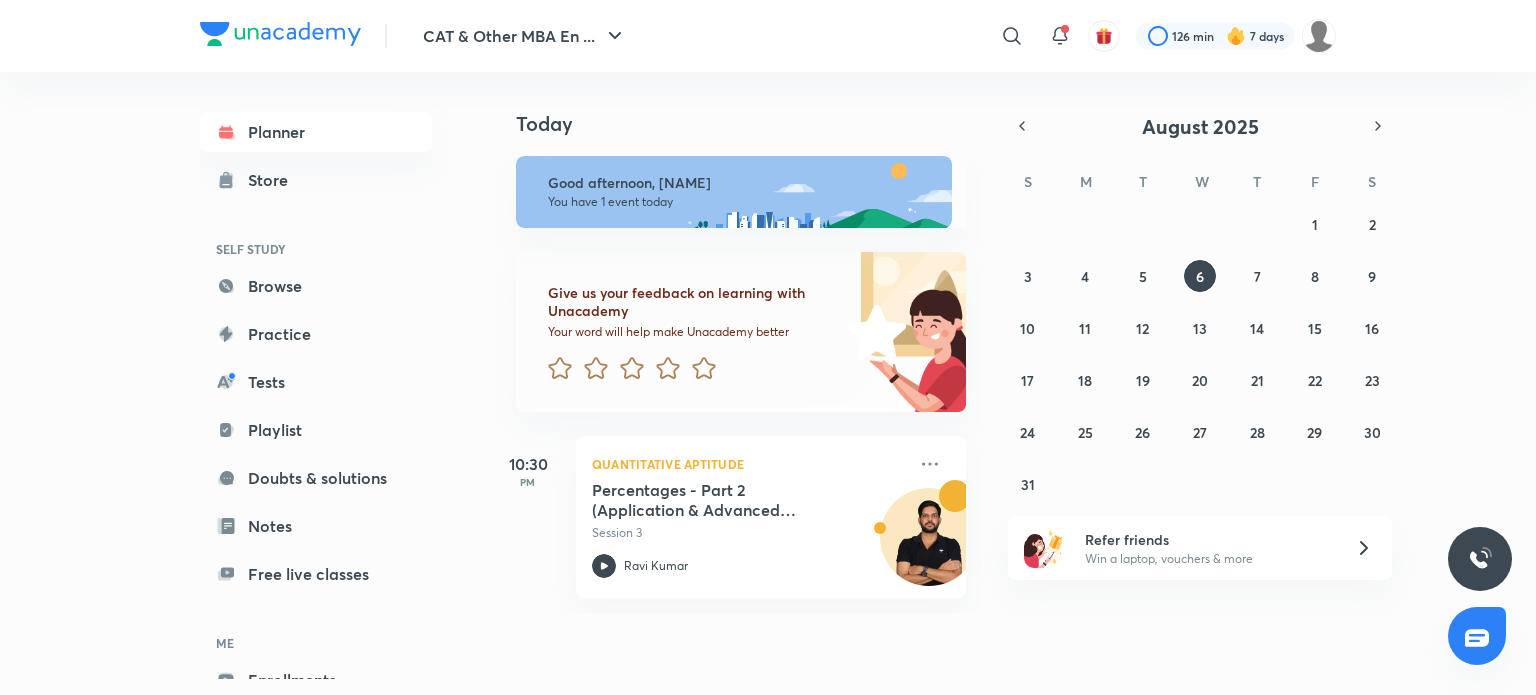scroll, scrollTop: 0, scrollLeft: 0, axis: both 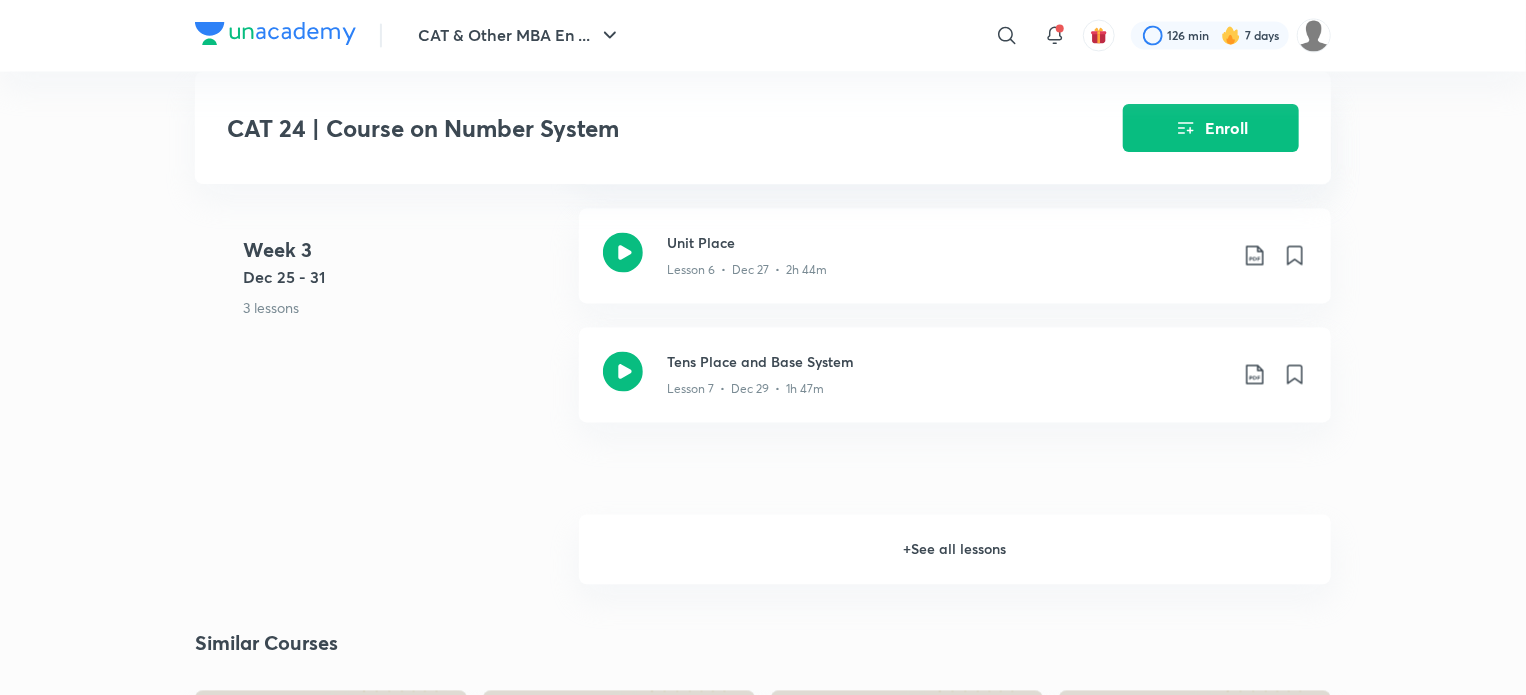 click on "+  See all lessons" at bounding box center (955, 550) 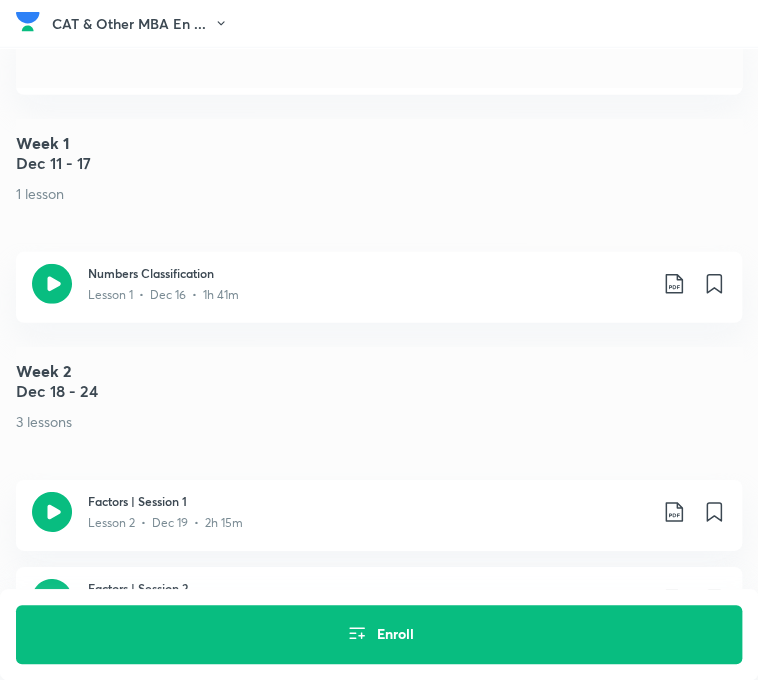scroll, scrollTop: 1355, scrollLeft: 0, axis: vertical 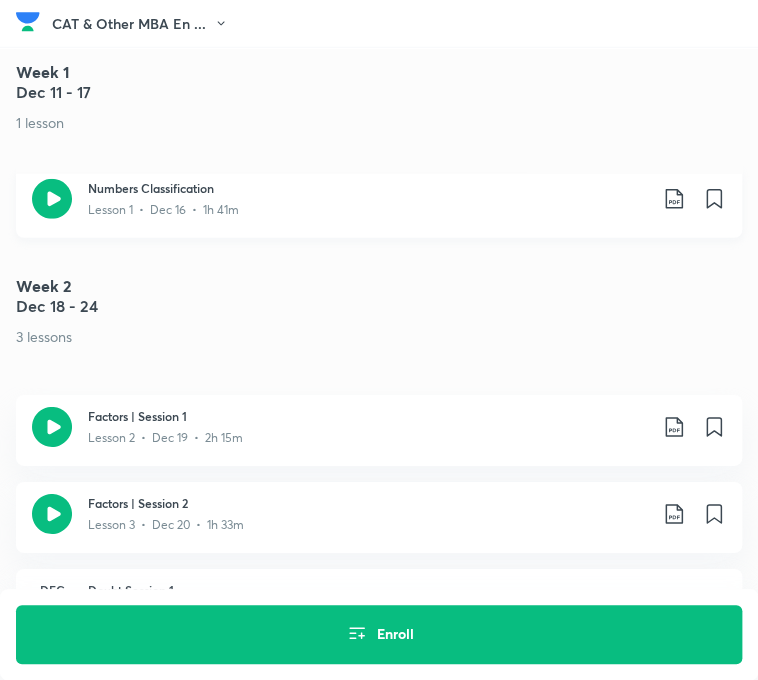 click 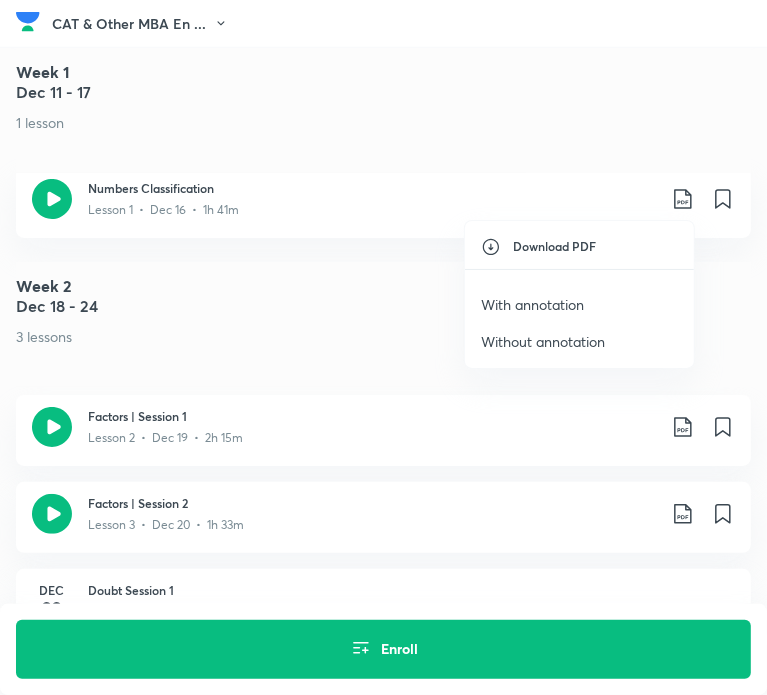click on "With annotation" at bounding box center [532, 304] 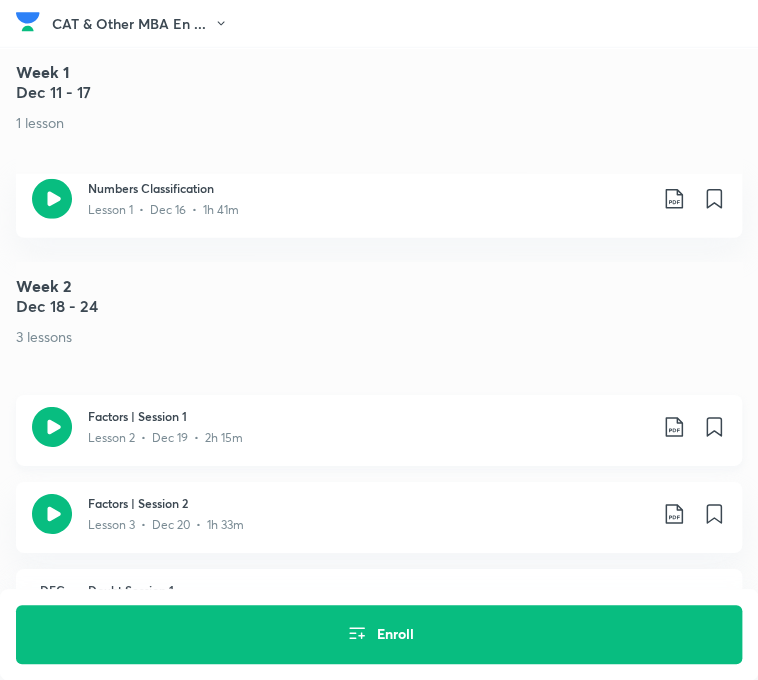 click 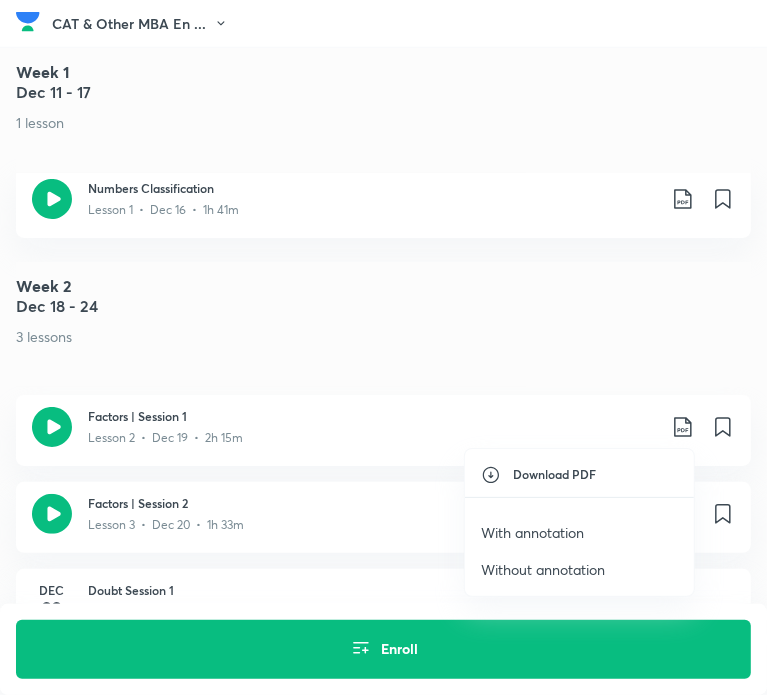 click on "With annotation" at bounding box center [532, 532] 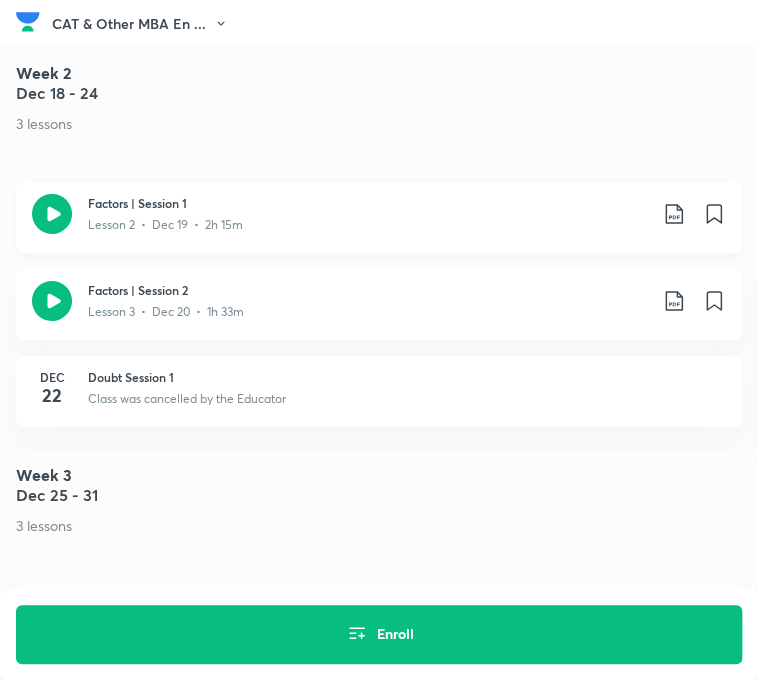 scroll, scrollTop: 1570, scrollLeft: 0, axis: vertical 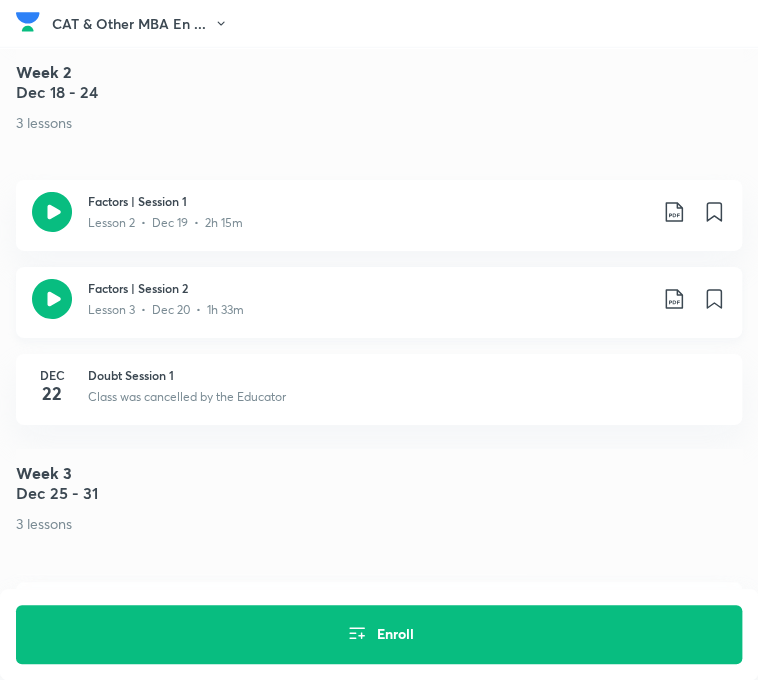 click 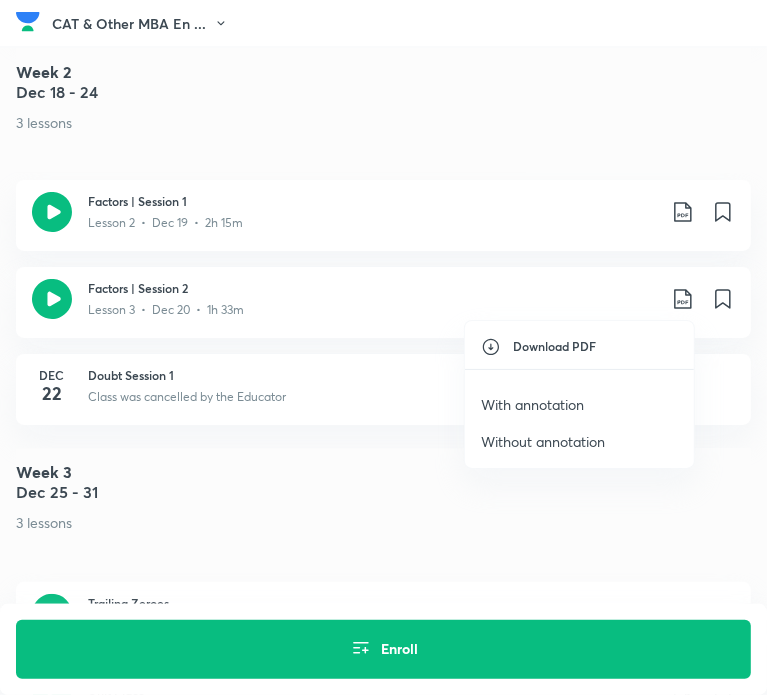 click on "With annotation" at bounding box center (532, 404) 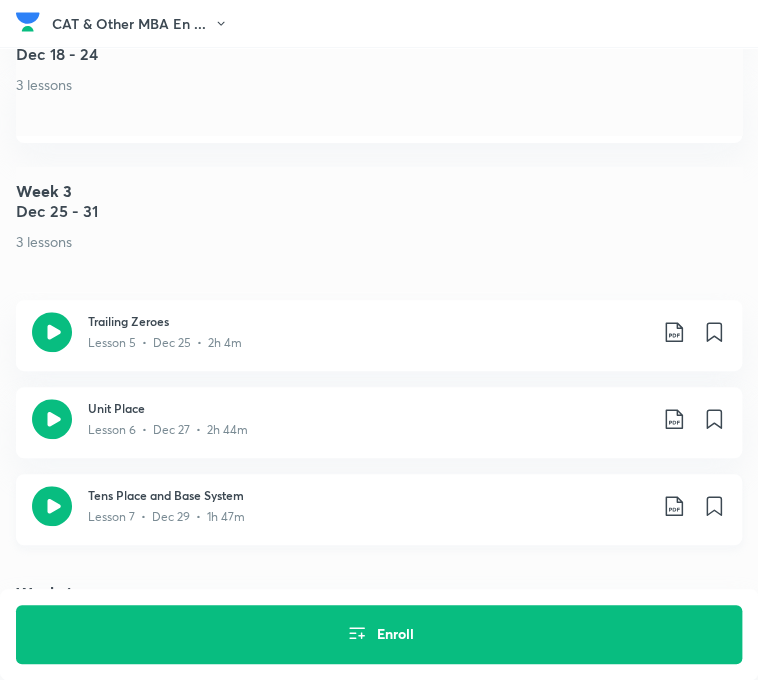 scroll, scrollTop: 1848, scrollLeft: 0, axis: vertical 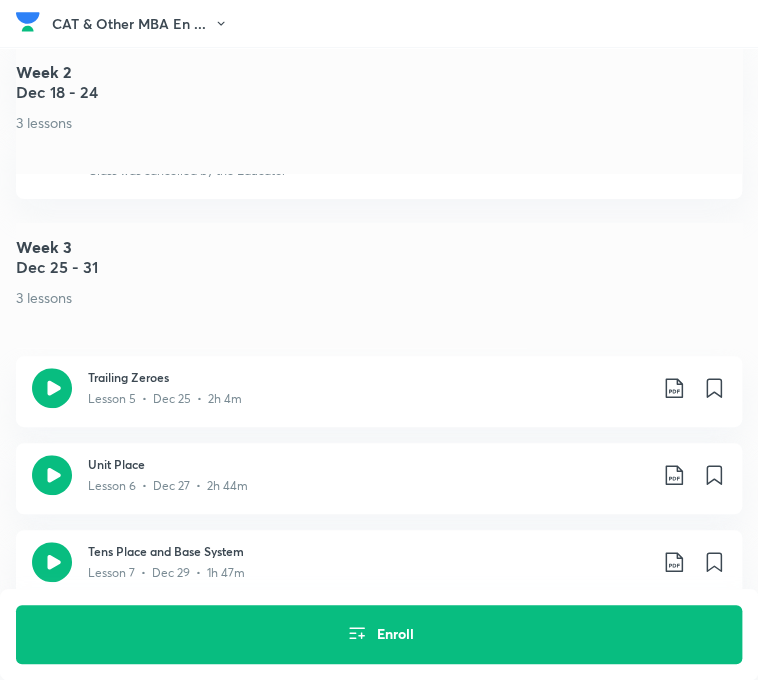 click on "Dec 25 - 31" at bounding box center (379, 267) 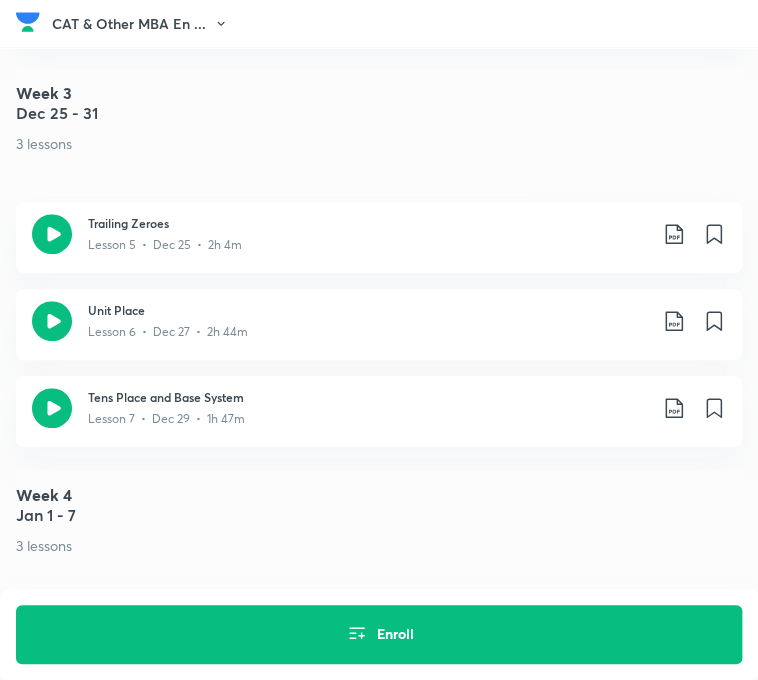 scroll, scrollTop: 1951, scrollLeft: 0, axis: vertical 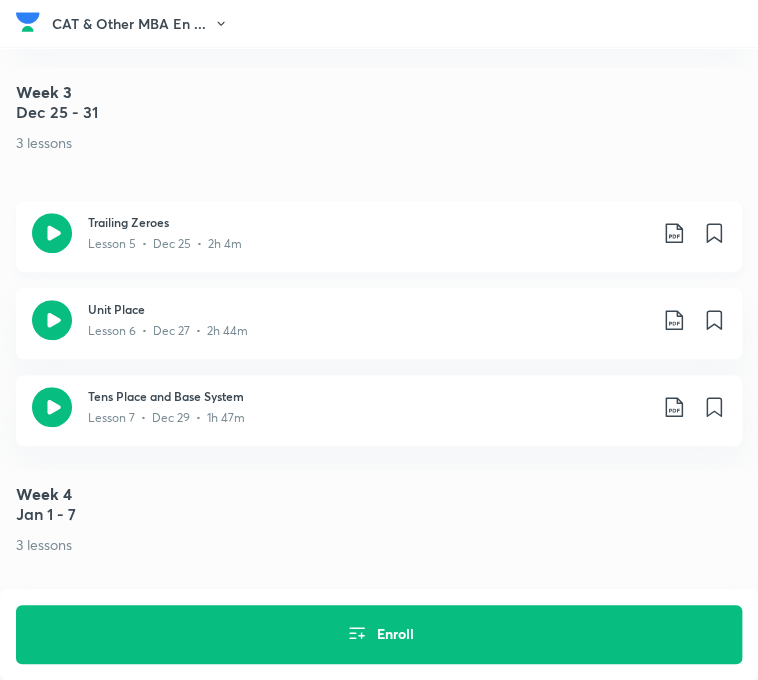 click 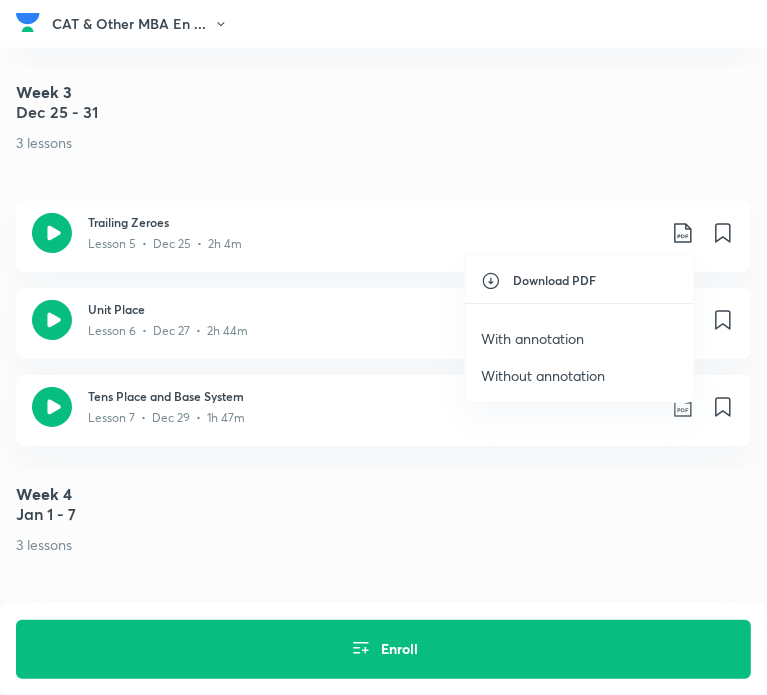 click on "With annotation" at bounding box center (532, 338) 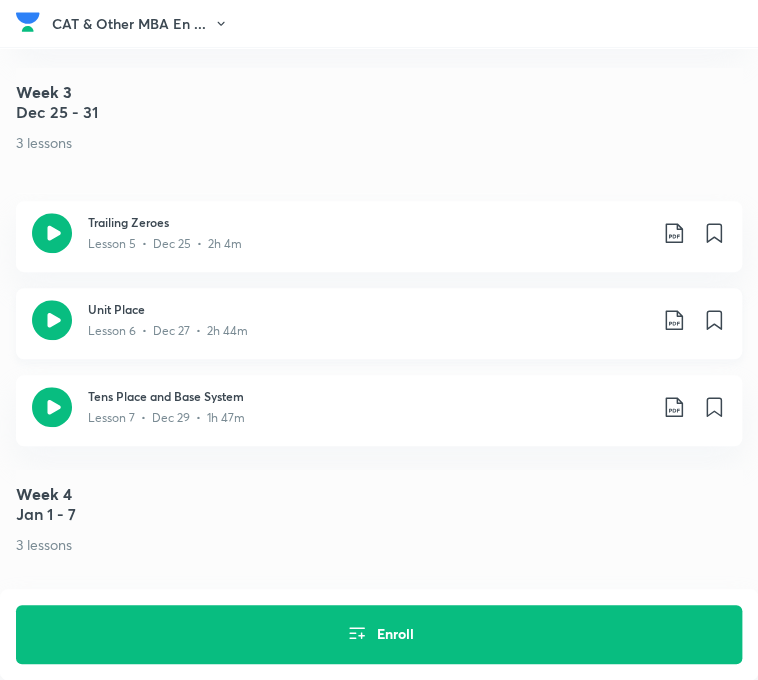 click 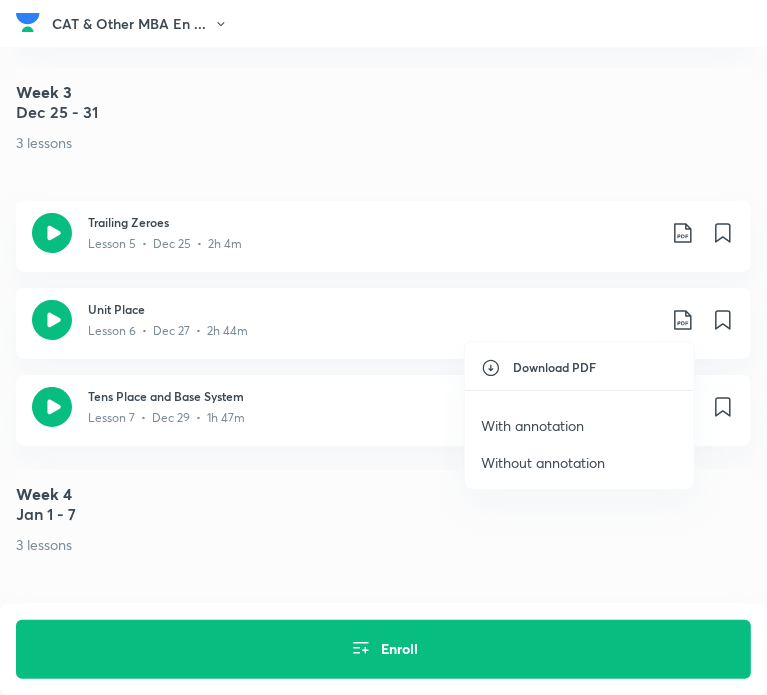 click on "With annotation" at bounding box center [532, 425] 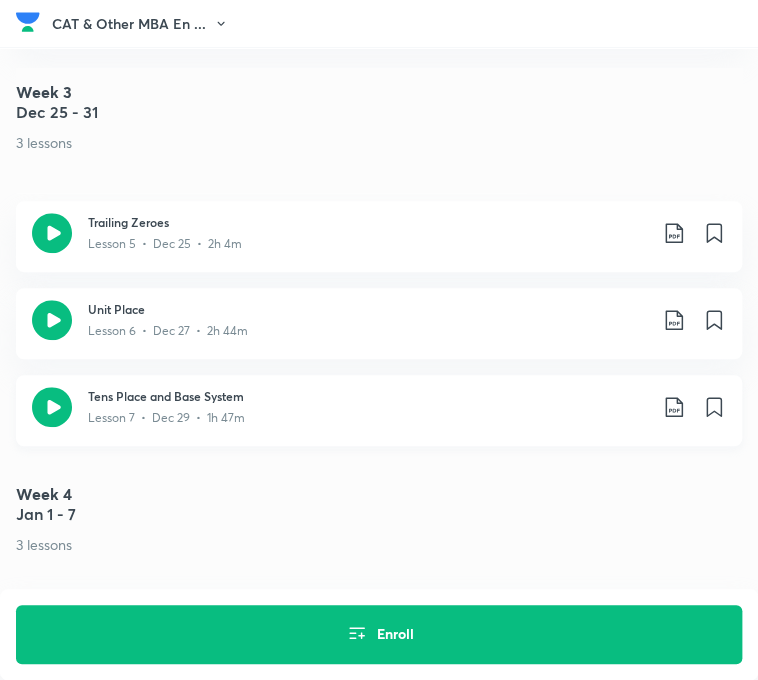 click 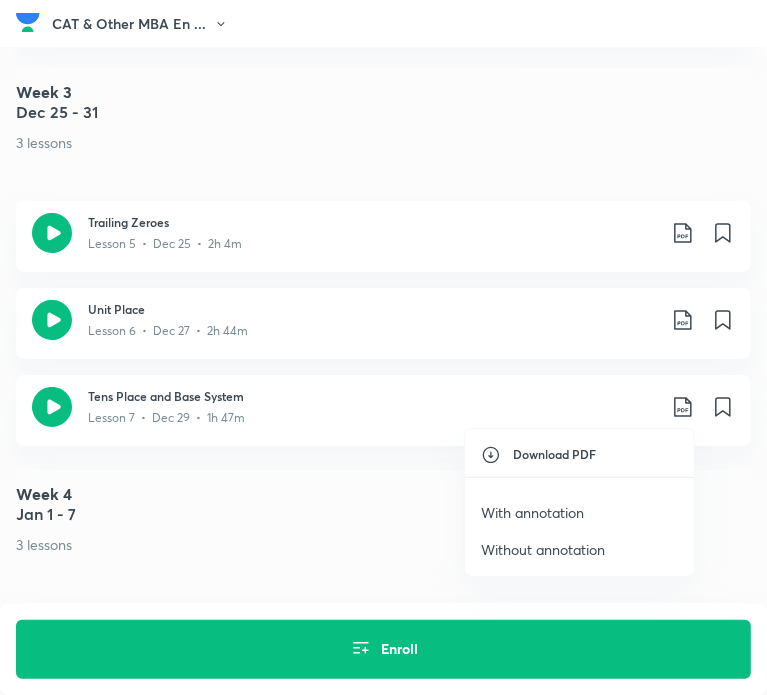 click on "With annotation" at bounding box center (579, 512) 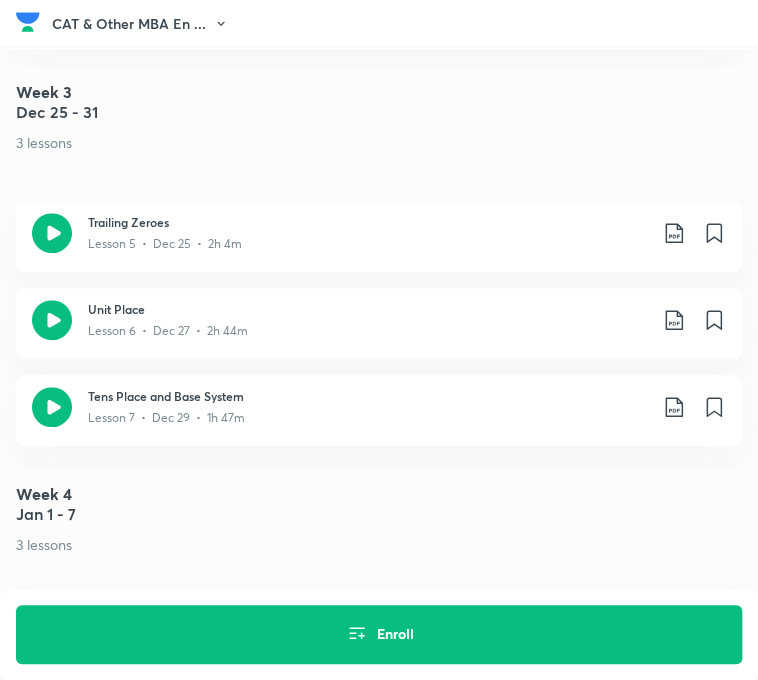 click on "Week 4" at bounding box center [379, 494] 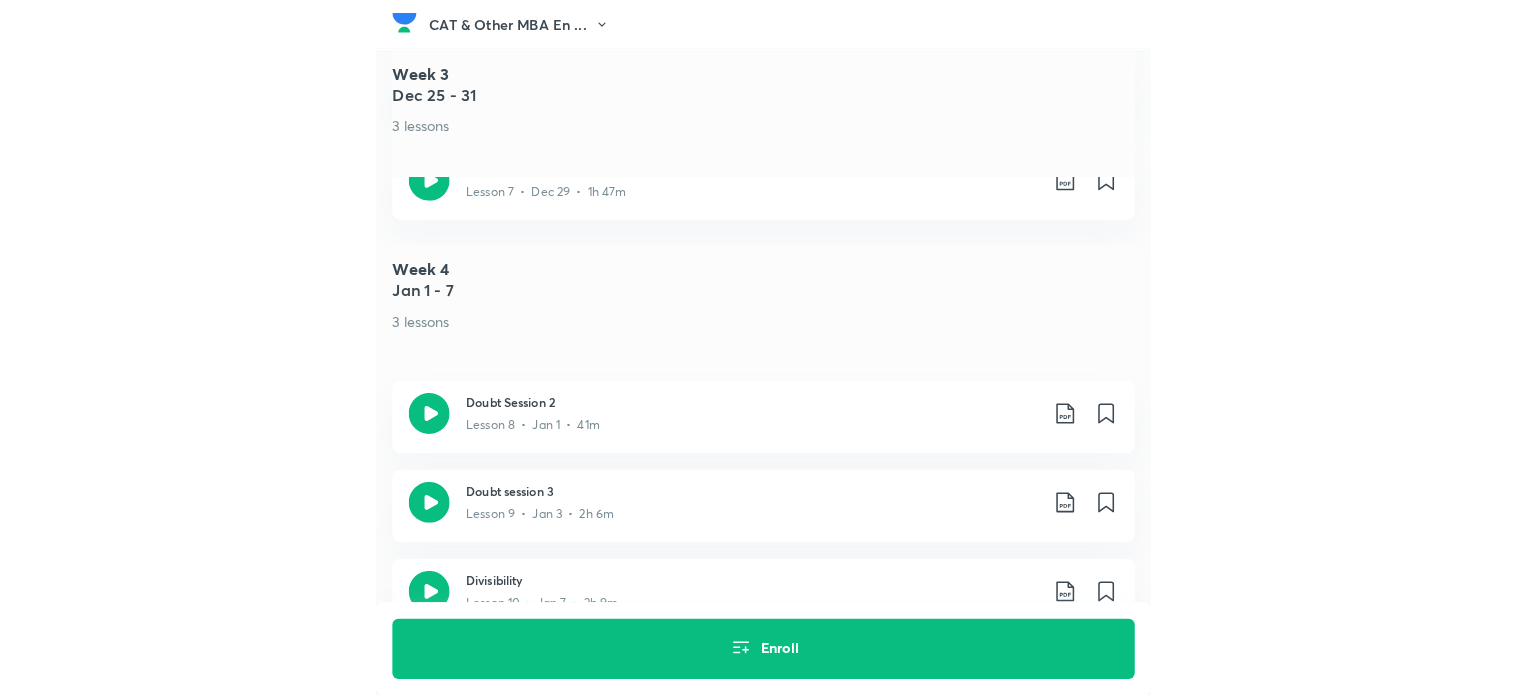scroll, scrollTop: 2122, scrollLeft: 0, axis: vertical 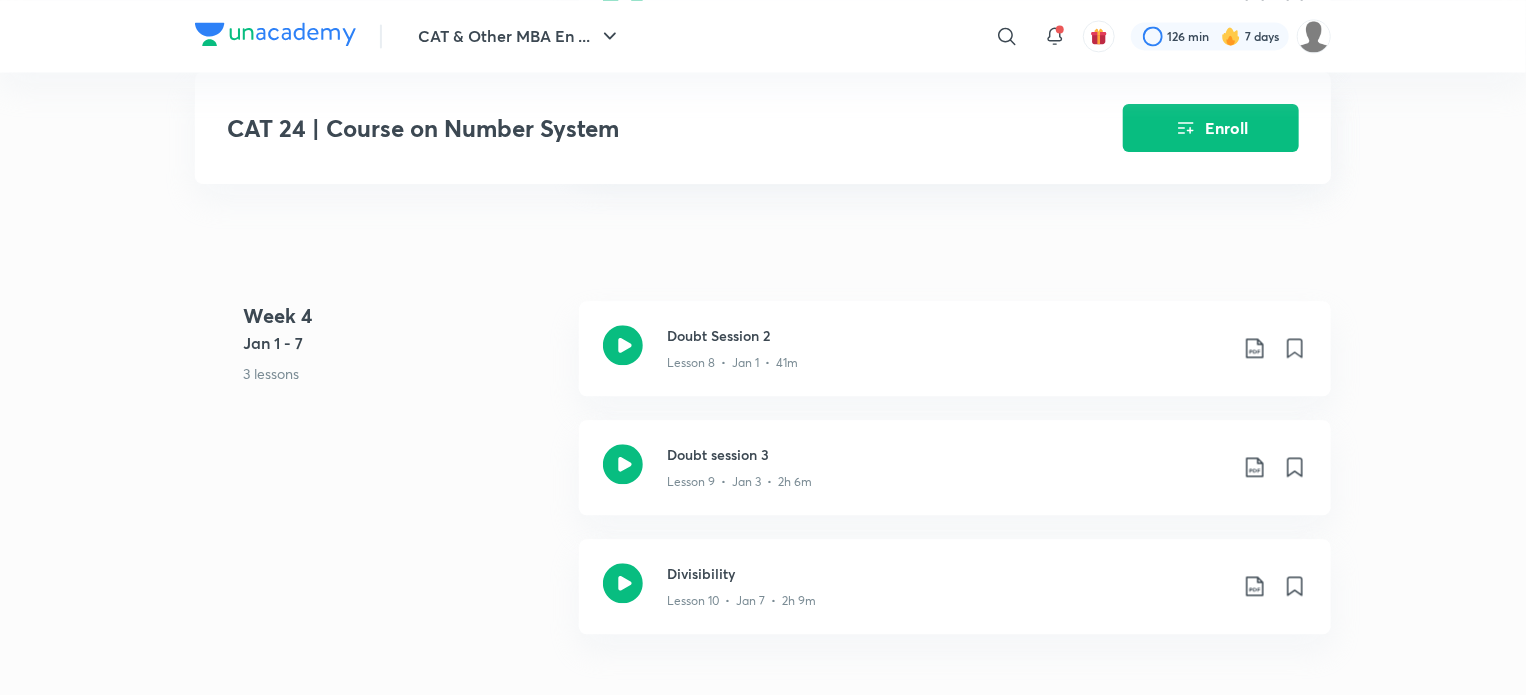 click on "CAT 24 | Course on Number System Enroll CAT & Other MBA Entrance Tests Plus Syllabus Quantitative Aptitude Hinglish CAT 24 | Course on Number System Raman Tiwari In the comprehensive course, Raman Tiwari will cover all the concepts of Number System . This course will be beneficial for candidates appearing in CAT 2024 exams. The course will be covered in Hinglish and note...  Read more Ended on Jan 21 Dec 16, 2023 - Jan 21, 2024 14 lessons 0 practices 0  questions by educators Enroll Demo classes   Watch free classes by the educators of this batch   4K Hinglish Quantitative Aptitude Cat 25 | Preparation Related doubts Raman Tiwari 28th Feb • 1h 30m Resume Lesson 7 from 107:09mins Tens Place and Base System Lesson 7  •  Dec 29  •  1h 47m  Week 1 Dec 11 - 17 1 lesson Numbers Classification Lesson 1  •  Dec 16  •  1h 41m  Week 2 Dec 18 - 24 3 lessons Factors | Session 1 Lesson 2  •  Dec 19  •  2h 15m  Factors | Session 2 Lesson 3  •  Dec 20  •  1h 33m  Dec 22" at bounding box center (763, -77) 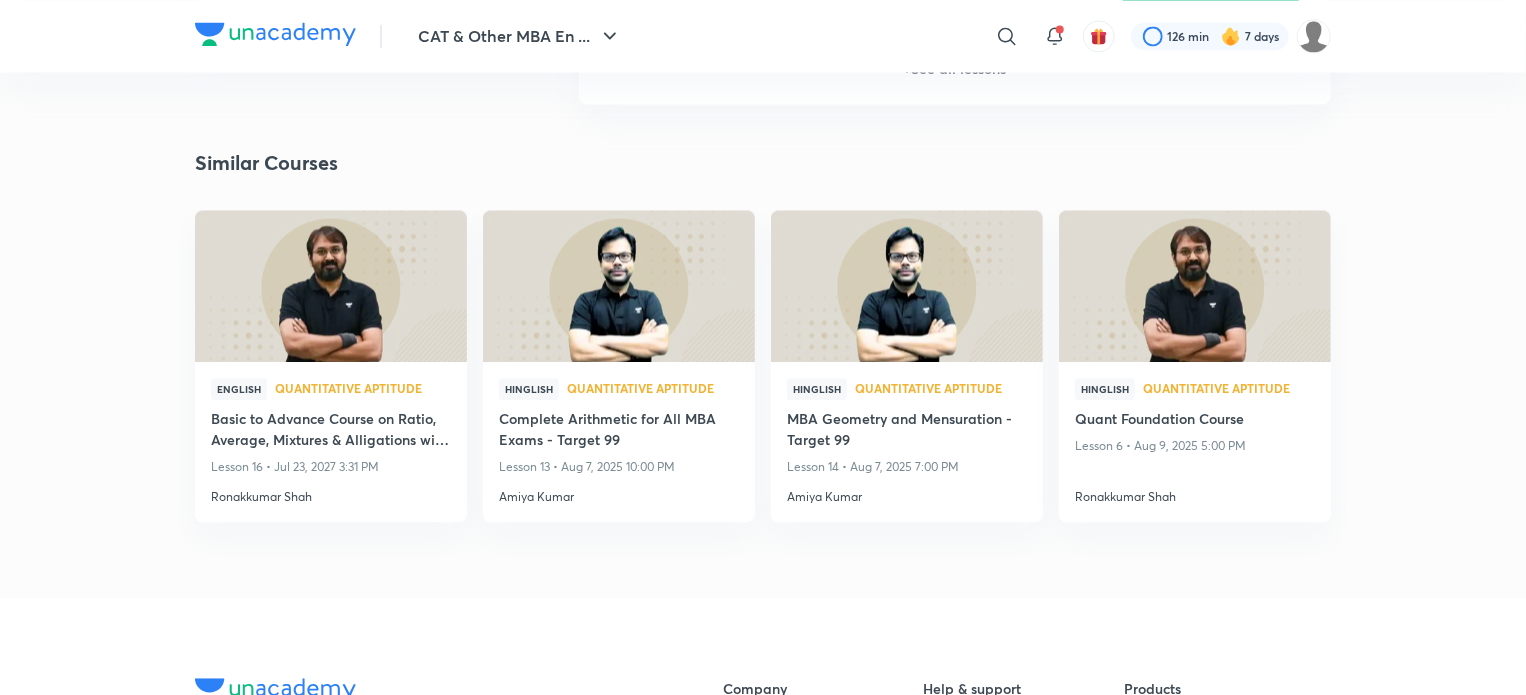 scroll, scrollTop: 2122, scrollLeft: 0, axis: vertical 